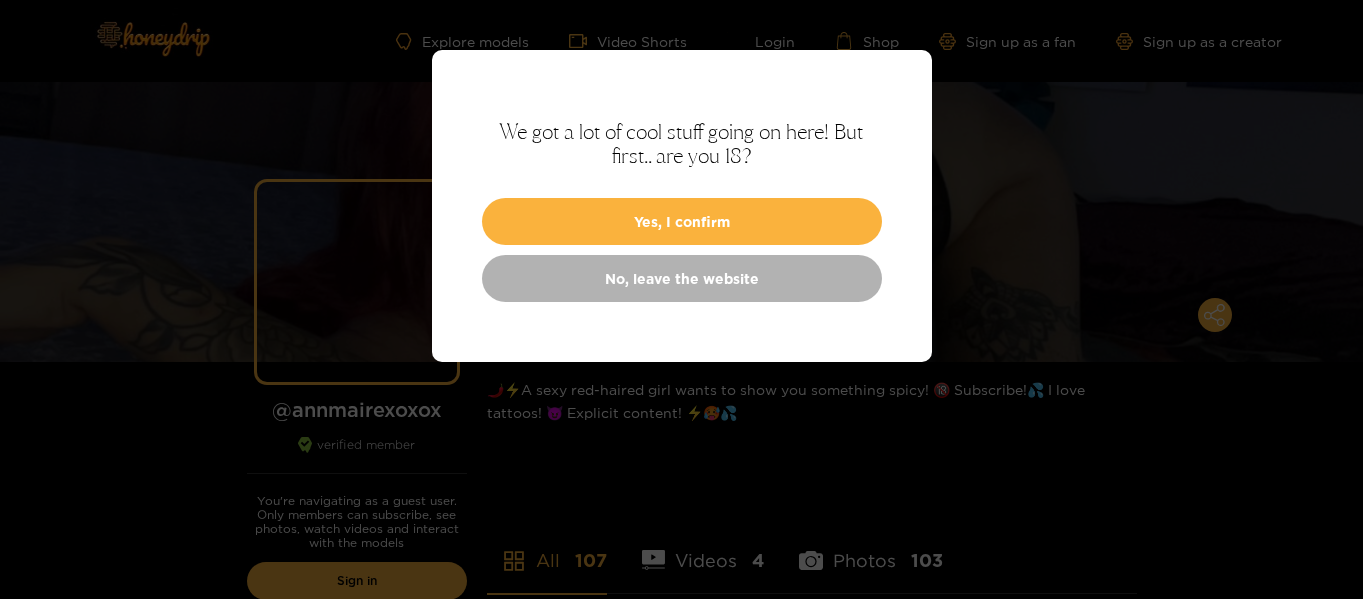 scroll, scrollTop: 0, scrollLeft: 0, axis: both 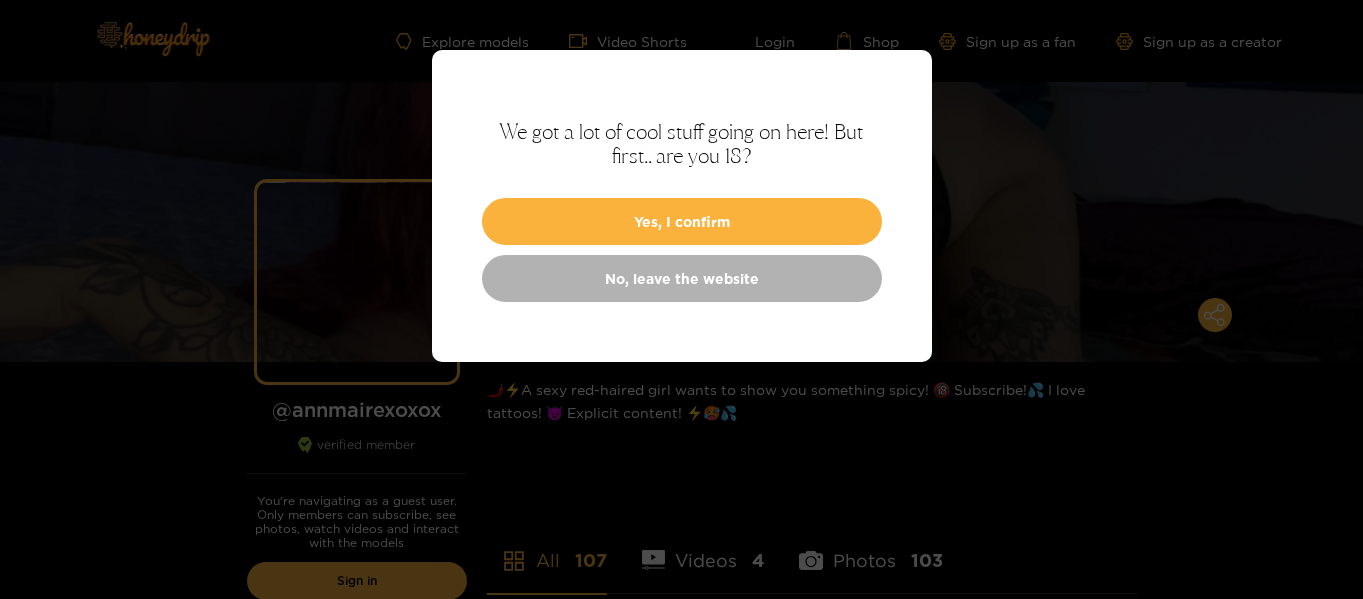 click on "Yes, I confirm" at bounding box center (682, 221) 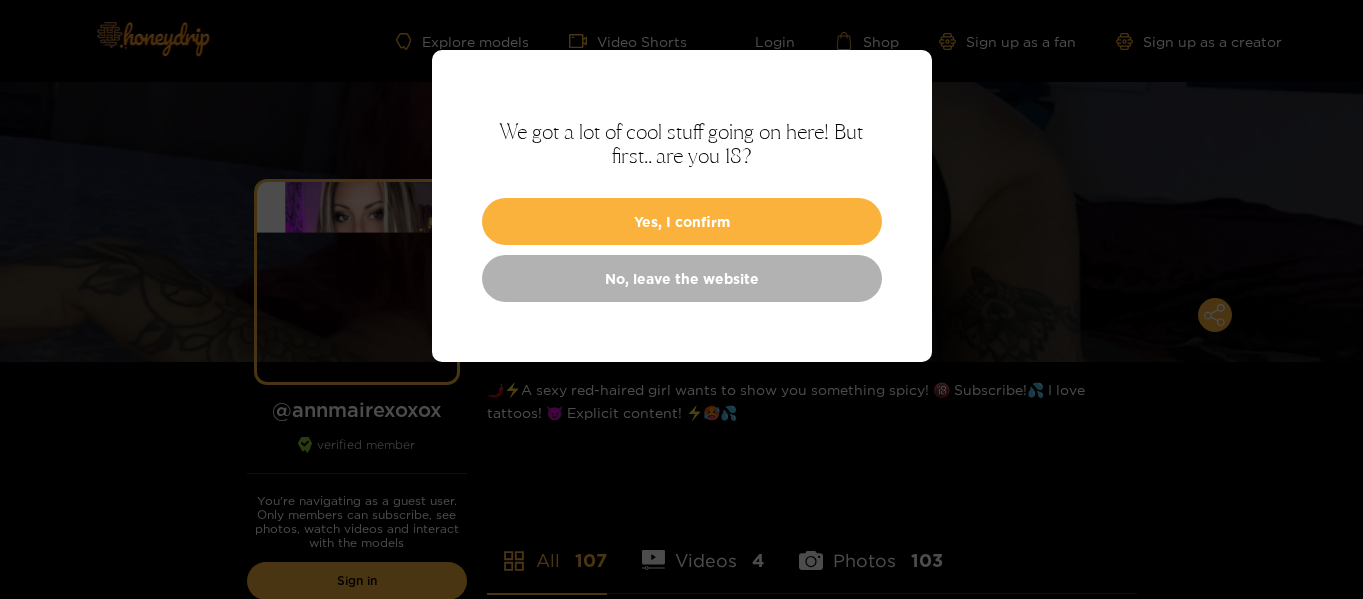 scroll, scrollTop: 0, scrollLeft: 0, axis: both 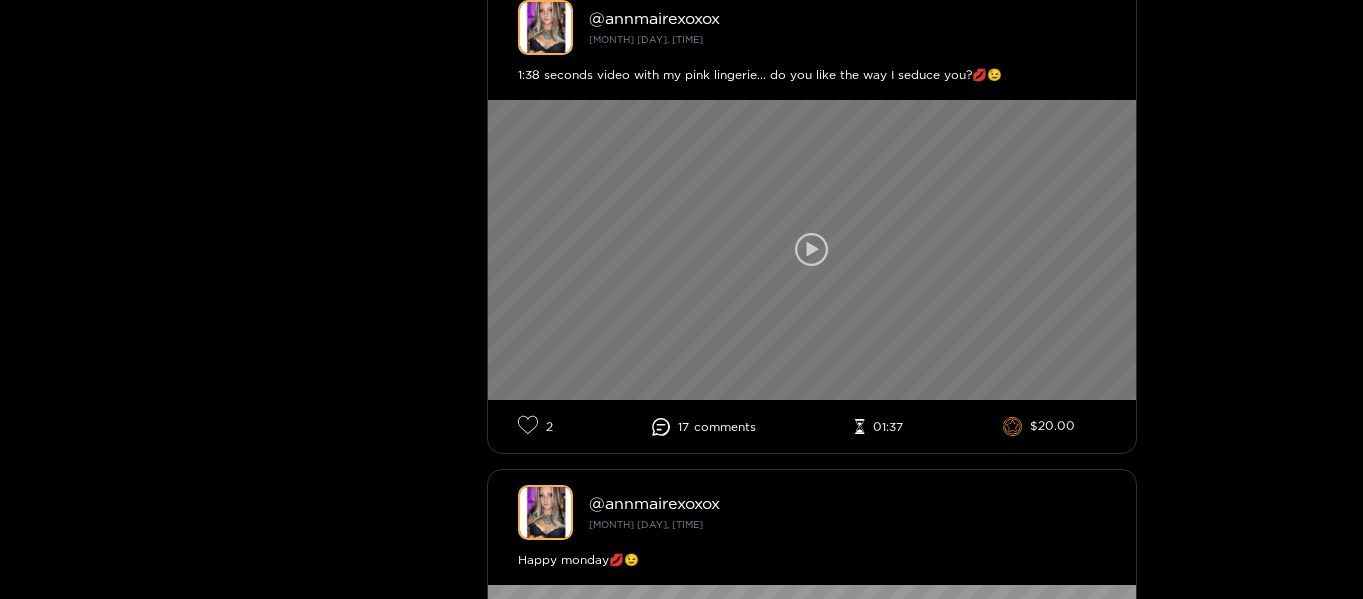 click 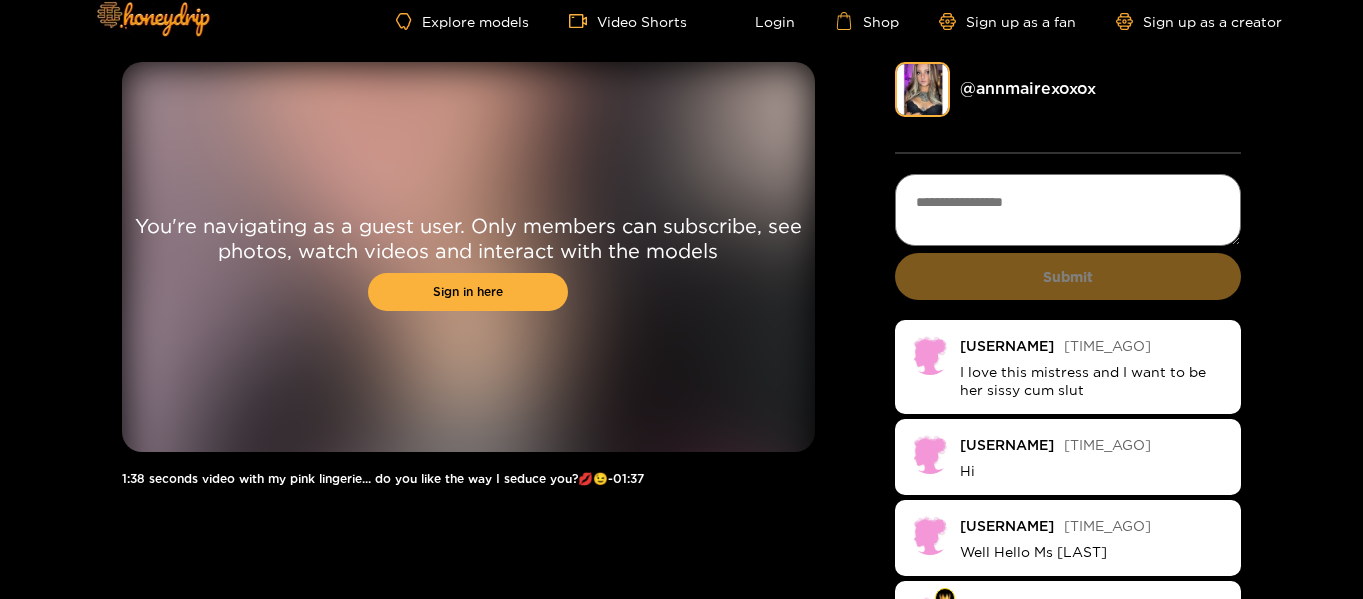 scroll, scrollTop: 0, scrollLeft: 0, axis: both 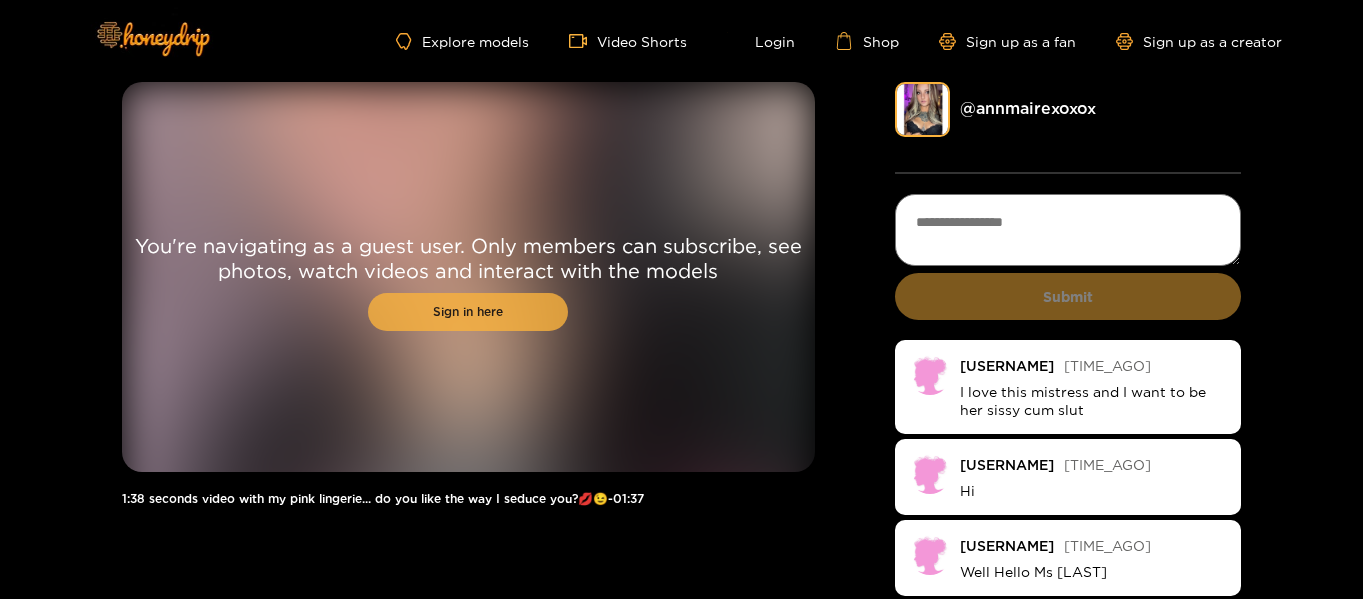click on "Sign in here" at bounding box center [468, 312] 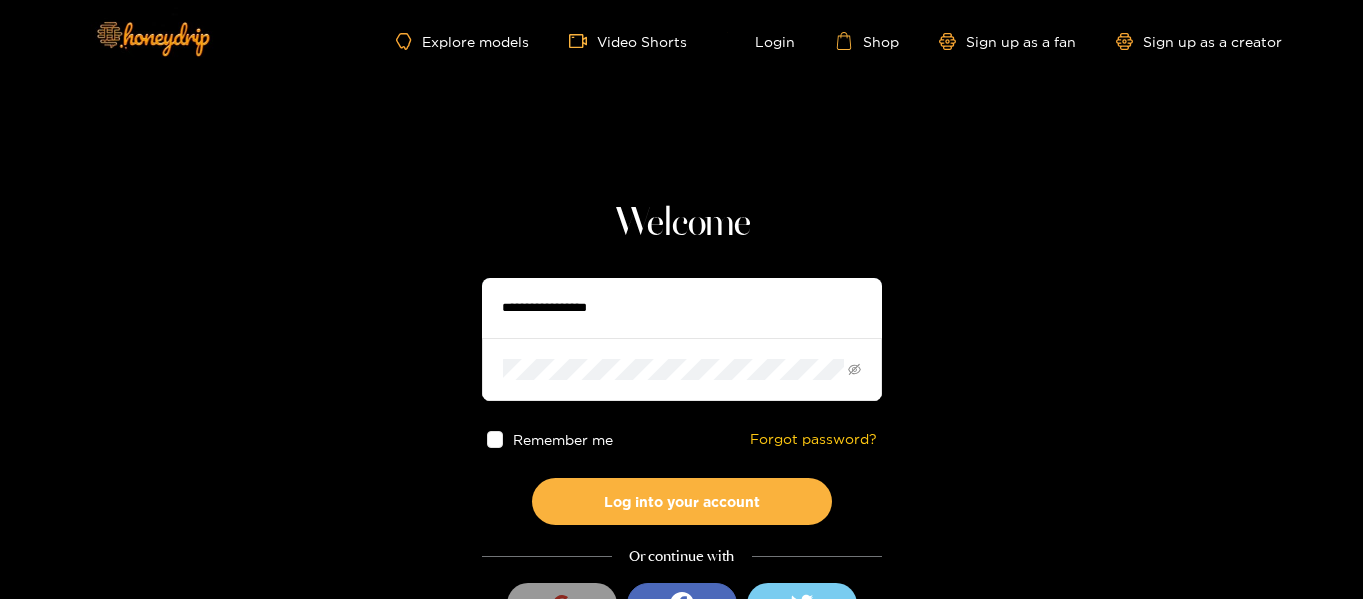 click at bounding box center [682, 308] 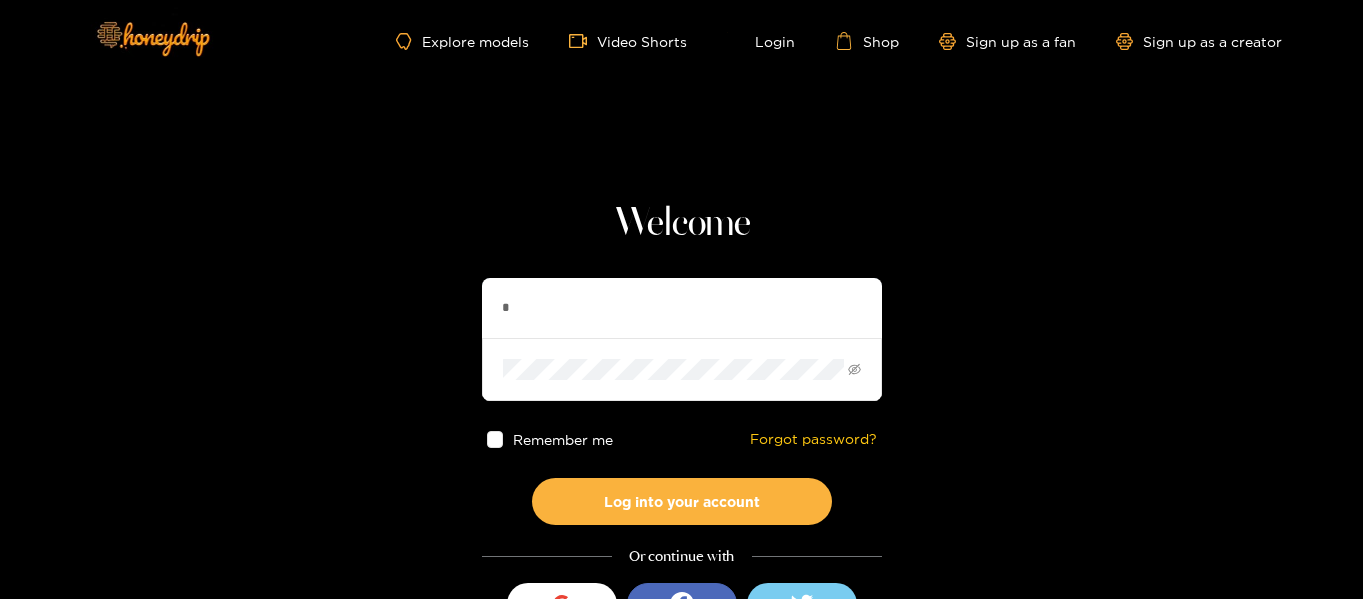 type on "**********" 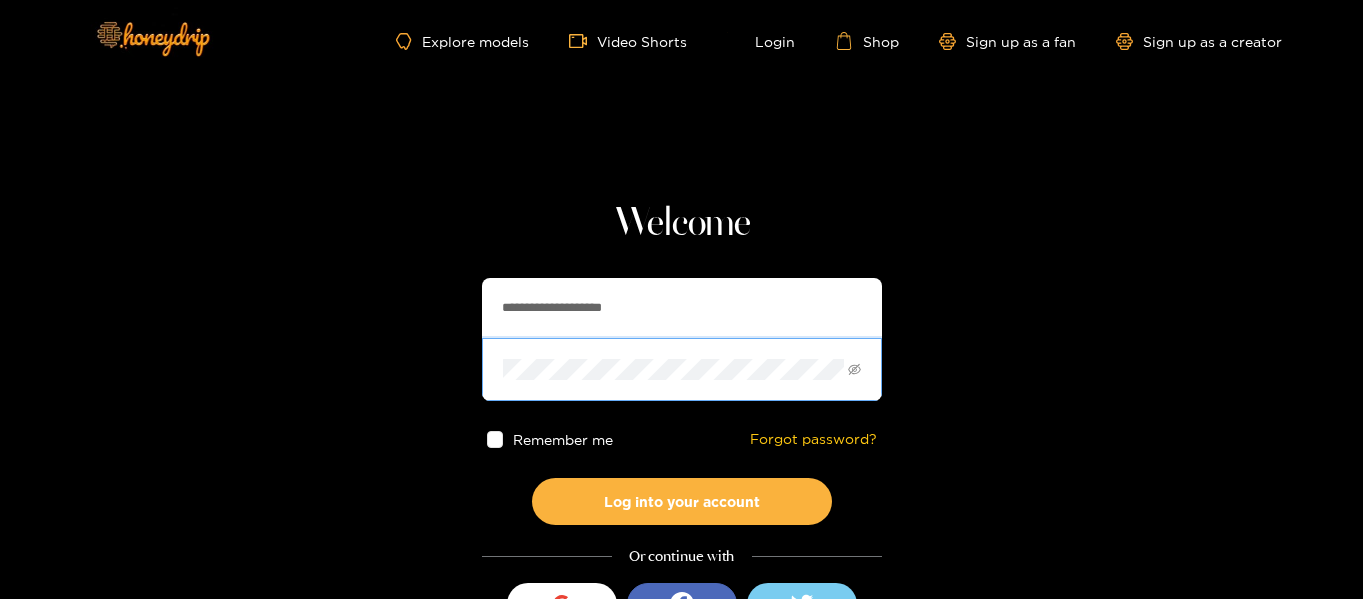 click at bounding box center (495, 439) 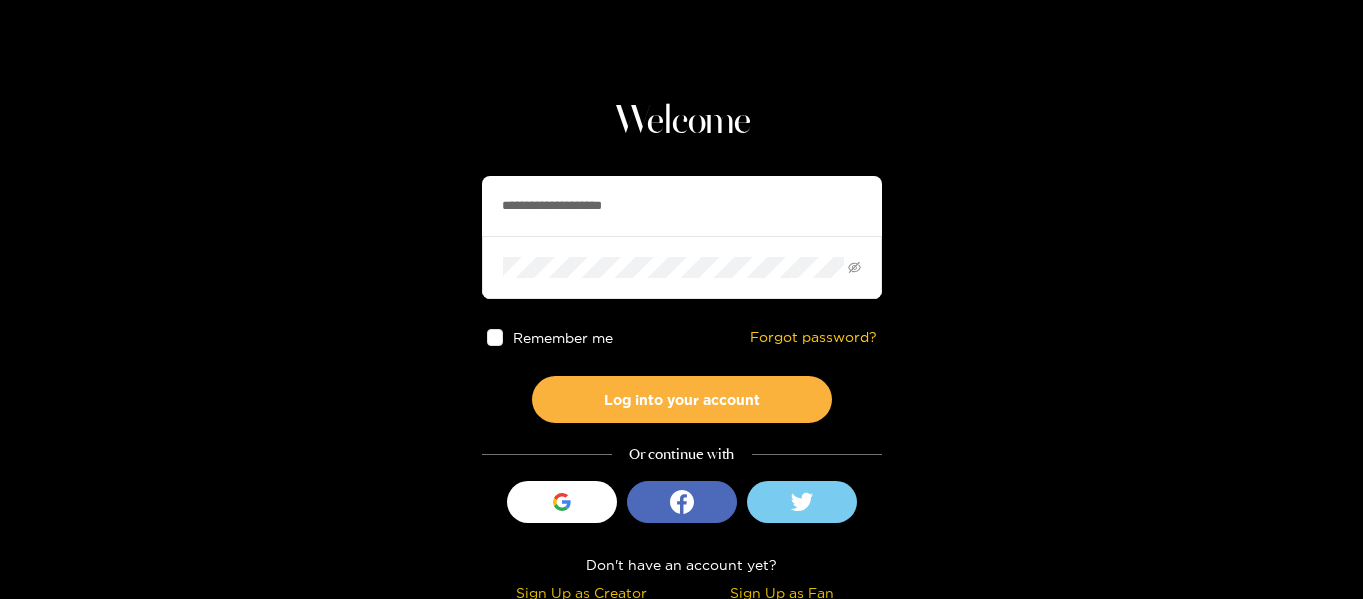 scroll, scrollTop: 112, scrollLeft: 0, axis: vertical 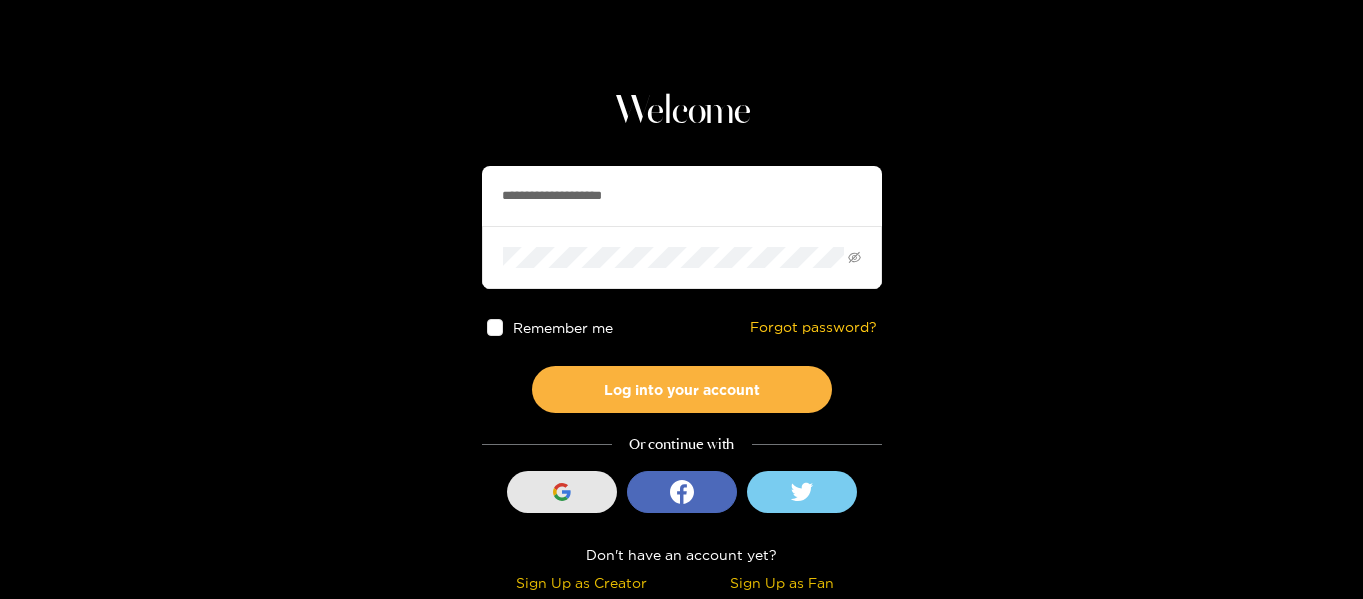 click 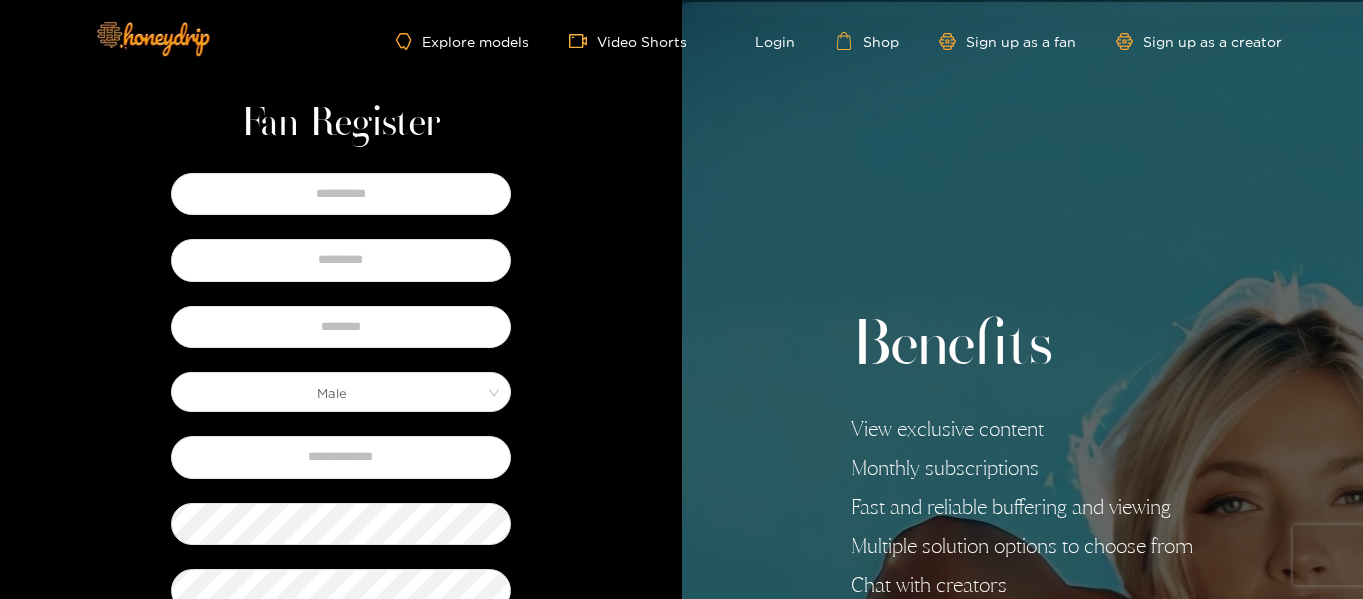 scroll, scrollTop: 0, scrollLeft: 0, axis: both 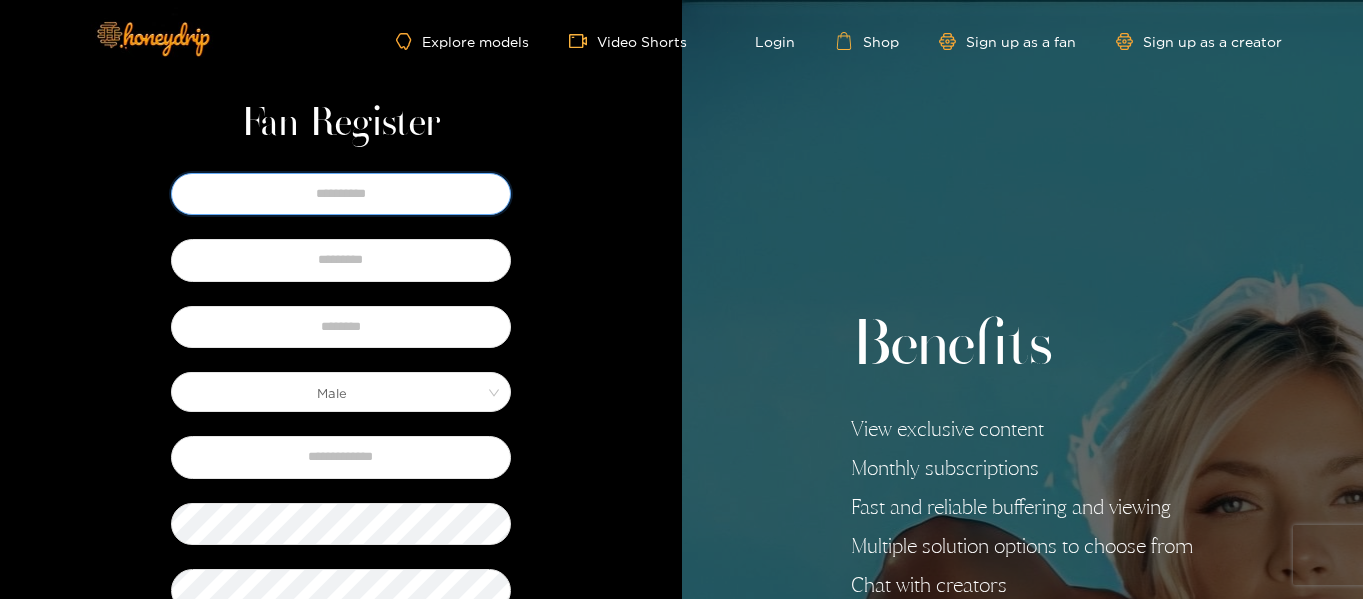 click at bounding box center (341, 194) 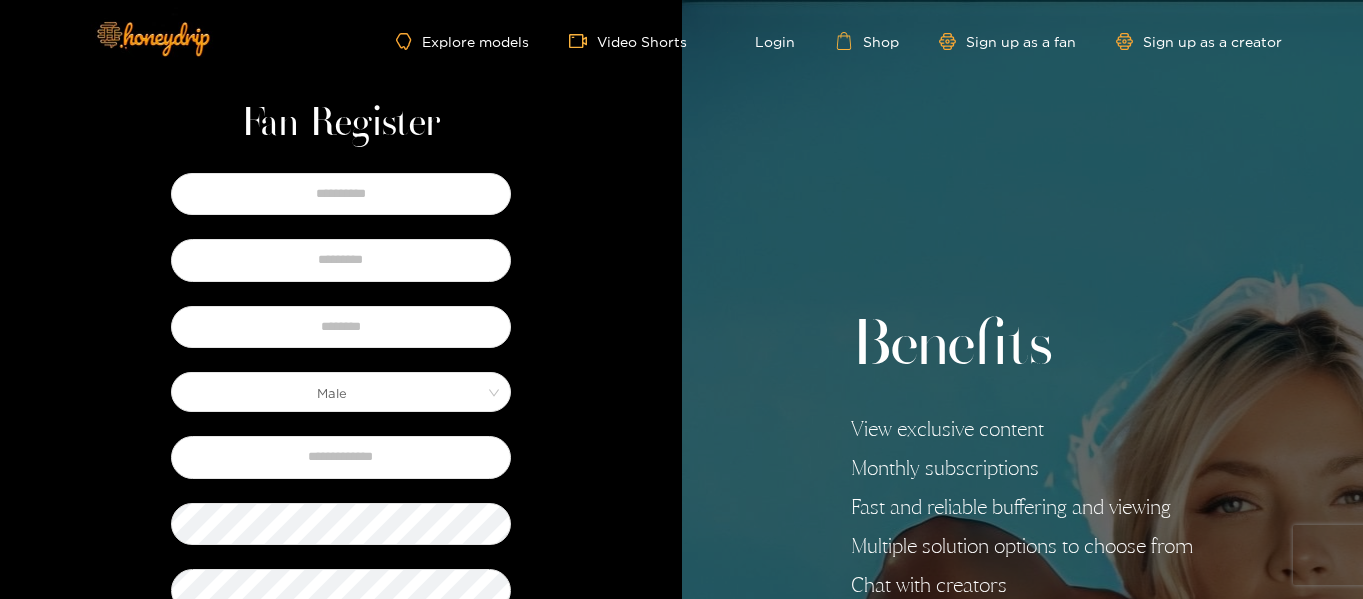 click at bounding box center (1348, 584) 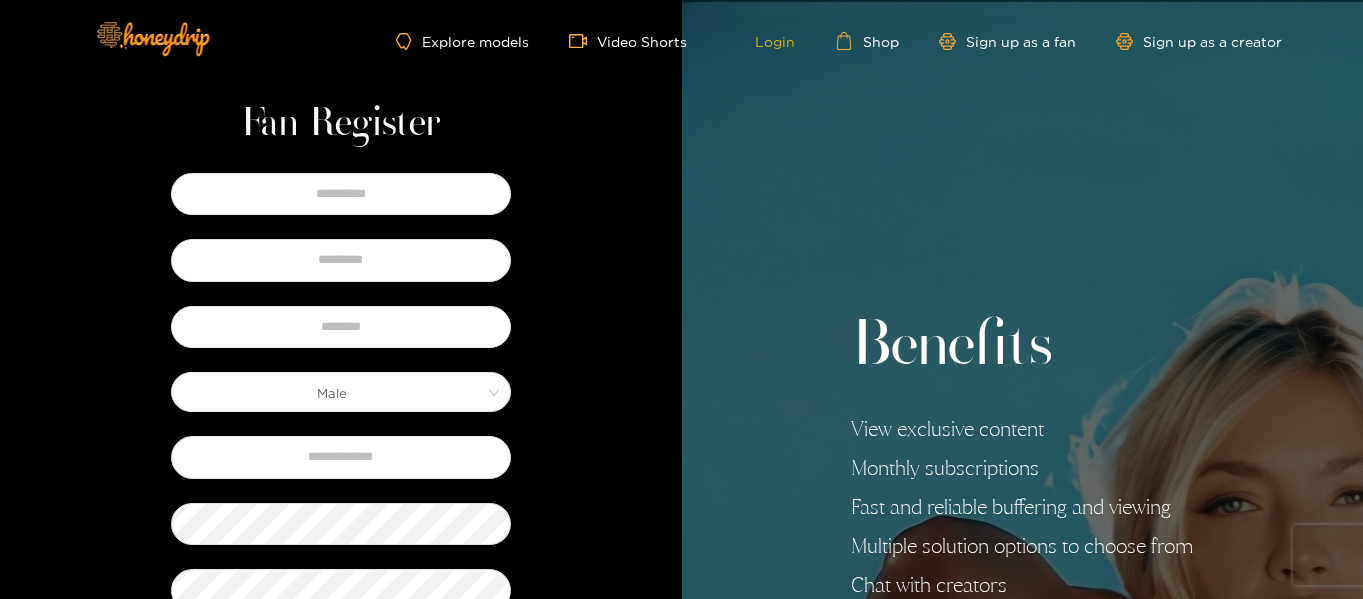 click on "Login" at bounding box center [761, 41] 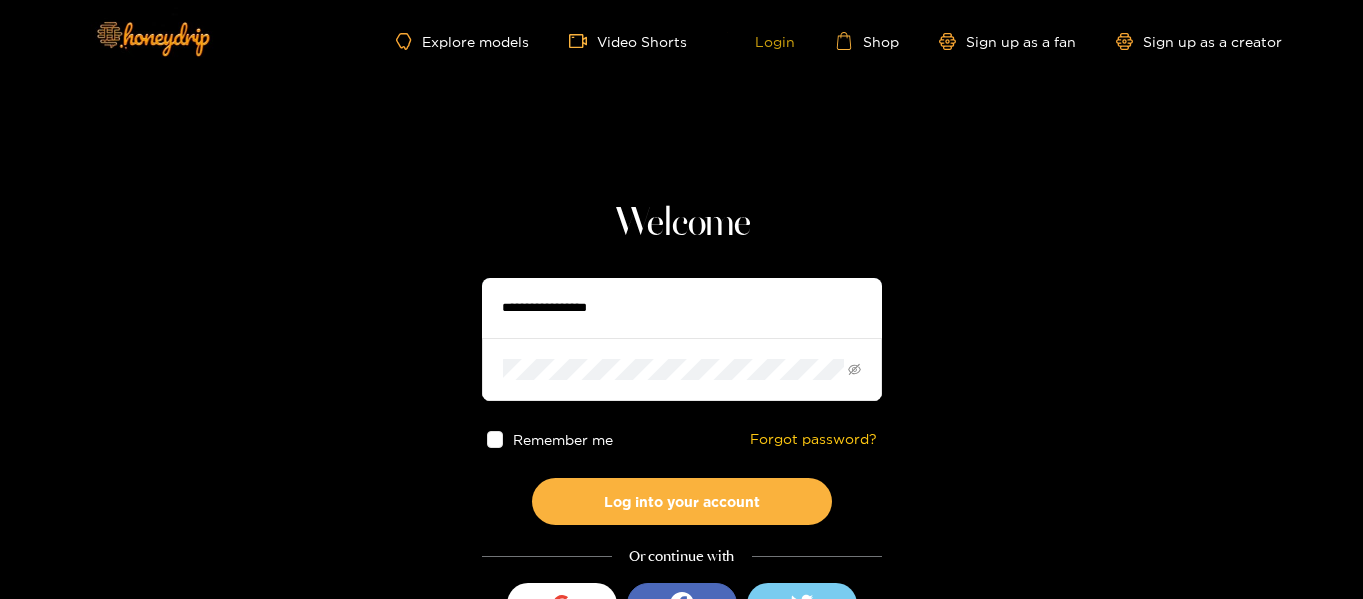 type on "**********" 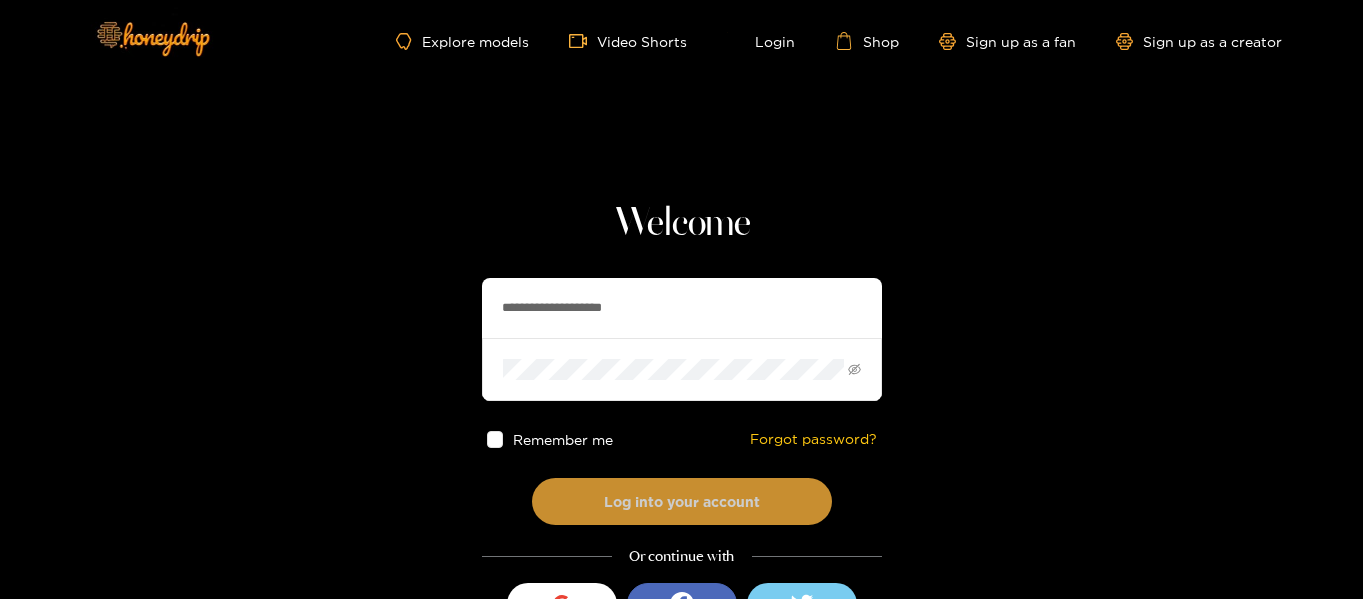 click on "Log into your account" at bounding box center (682, 501) 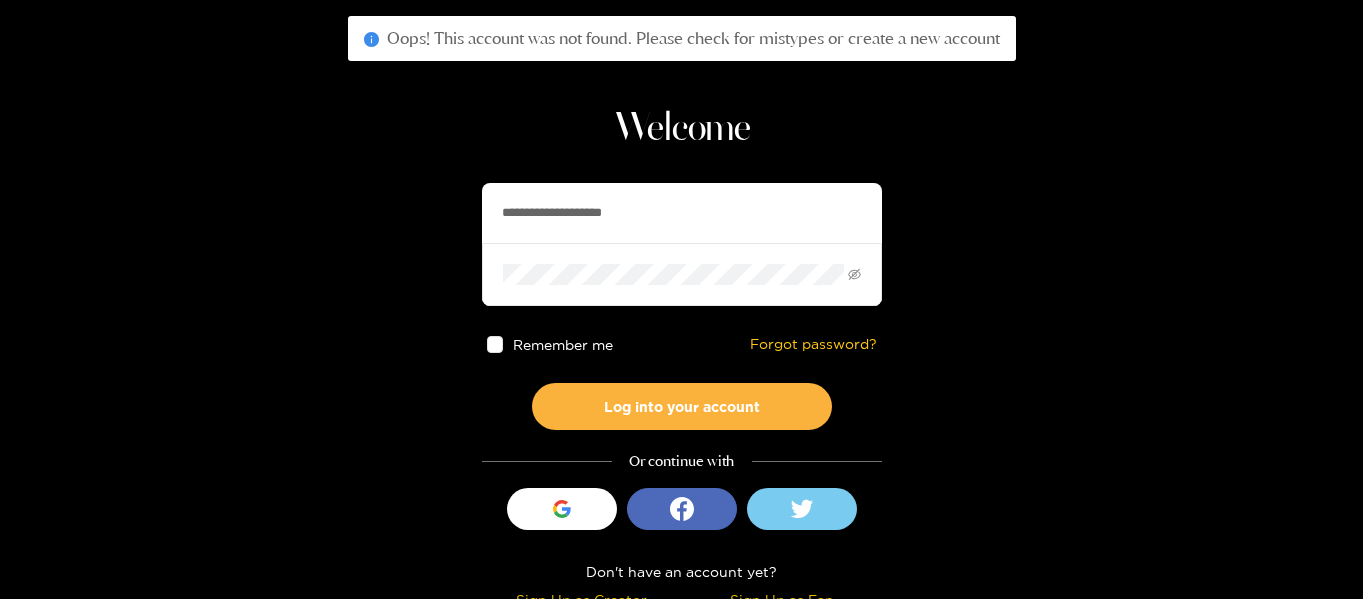 scroll, scrollTop: 112, scrollLeft: 0, axis: vertical 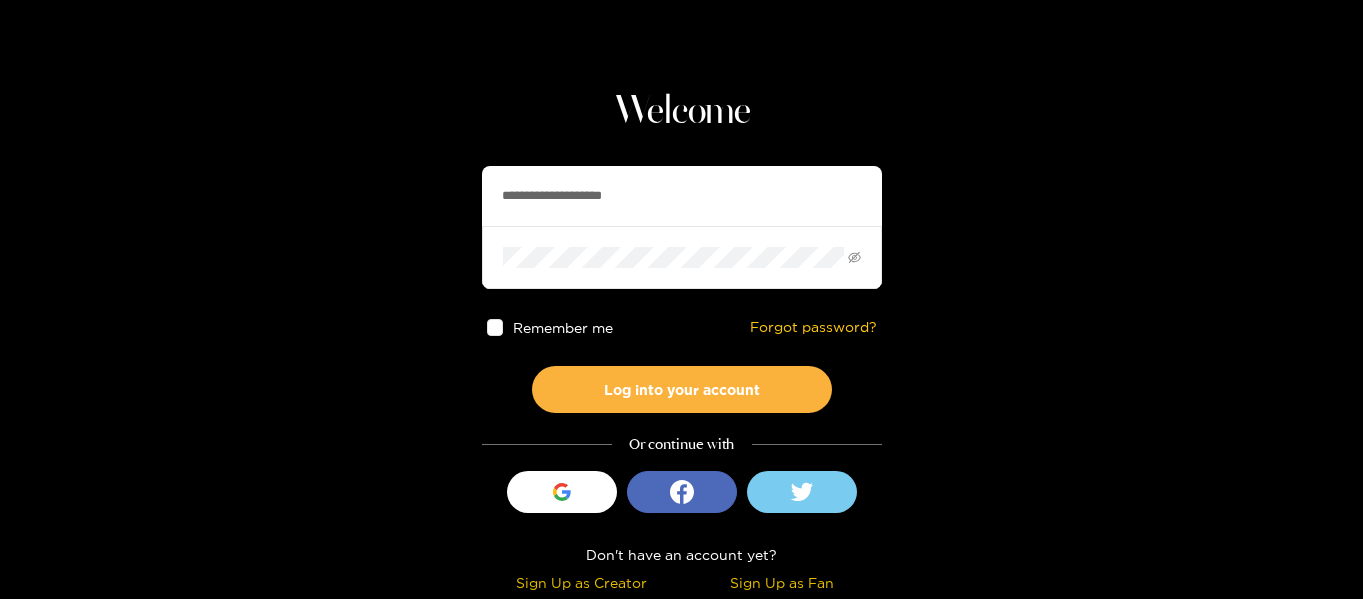 click on "Sign Up as Fan" at bounding box center (782, 582) 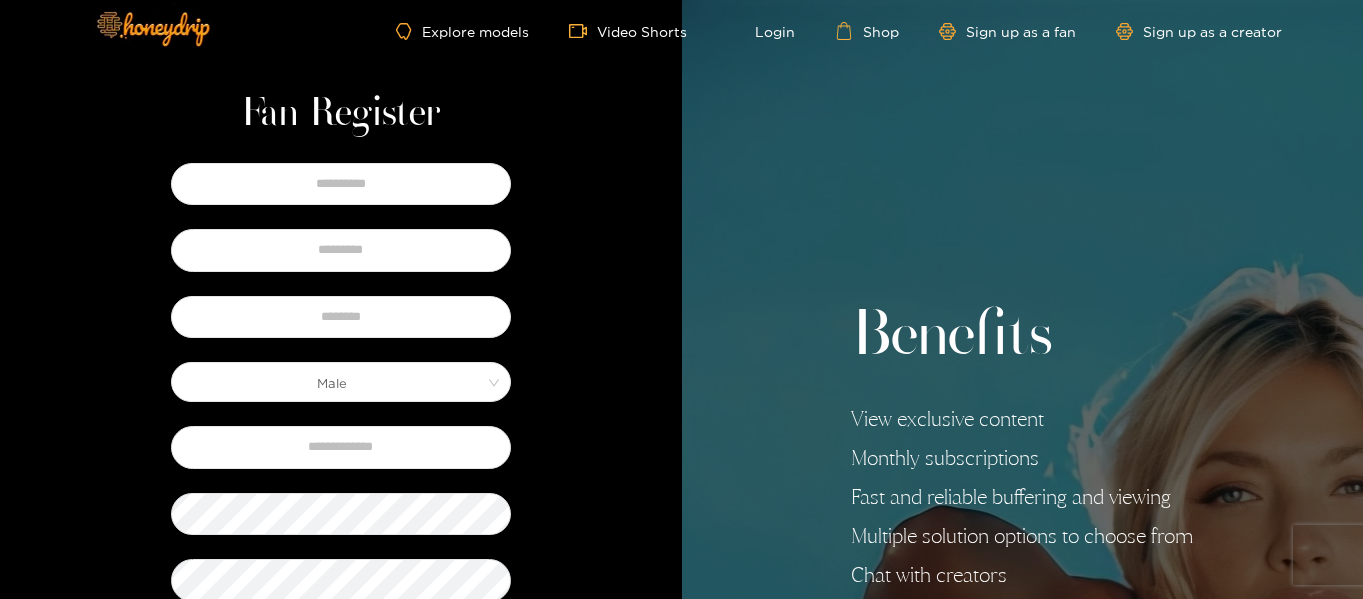 scroll, scrollTop: 0, scrollLeft: 0, axis: both 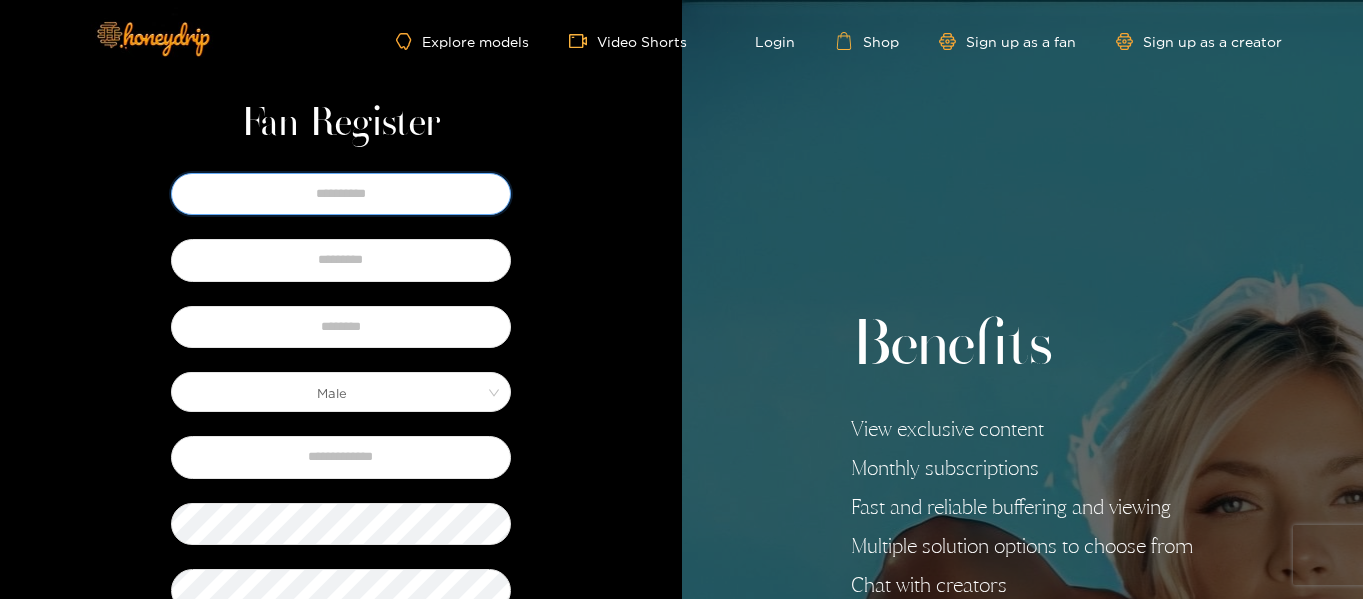 click at bounding box center [341, 194] 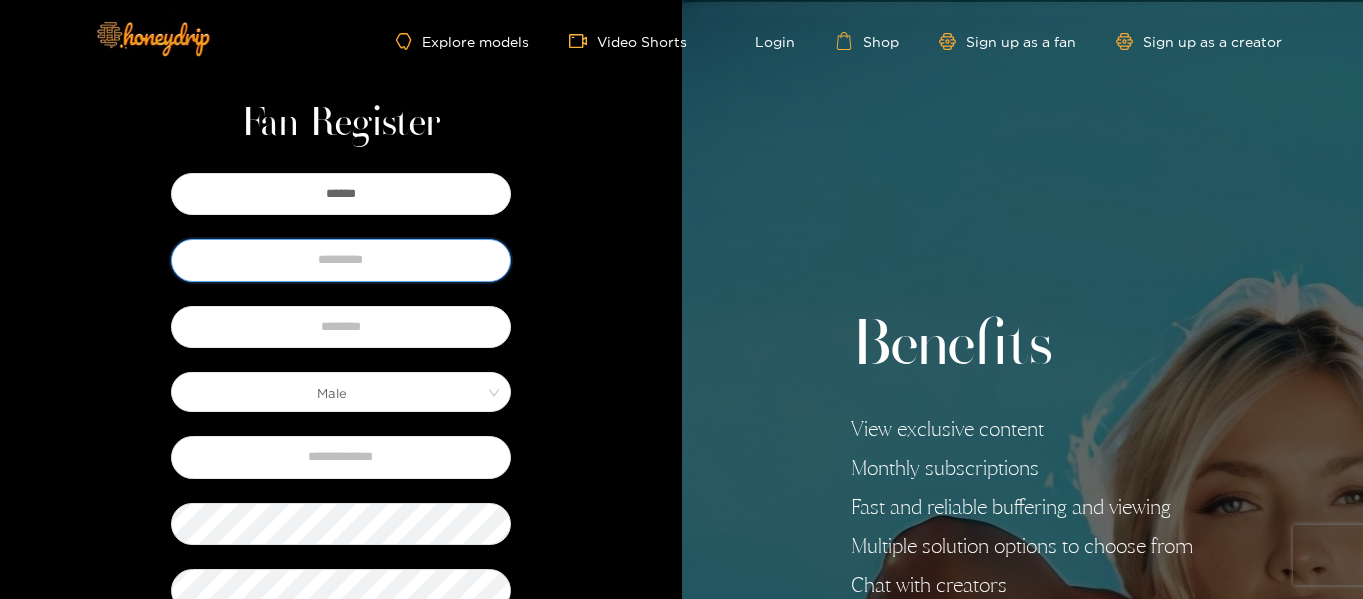 type on "*******" 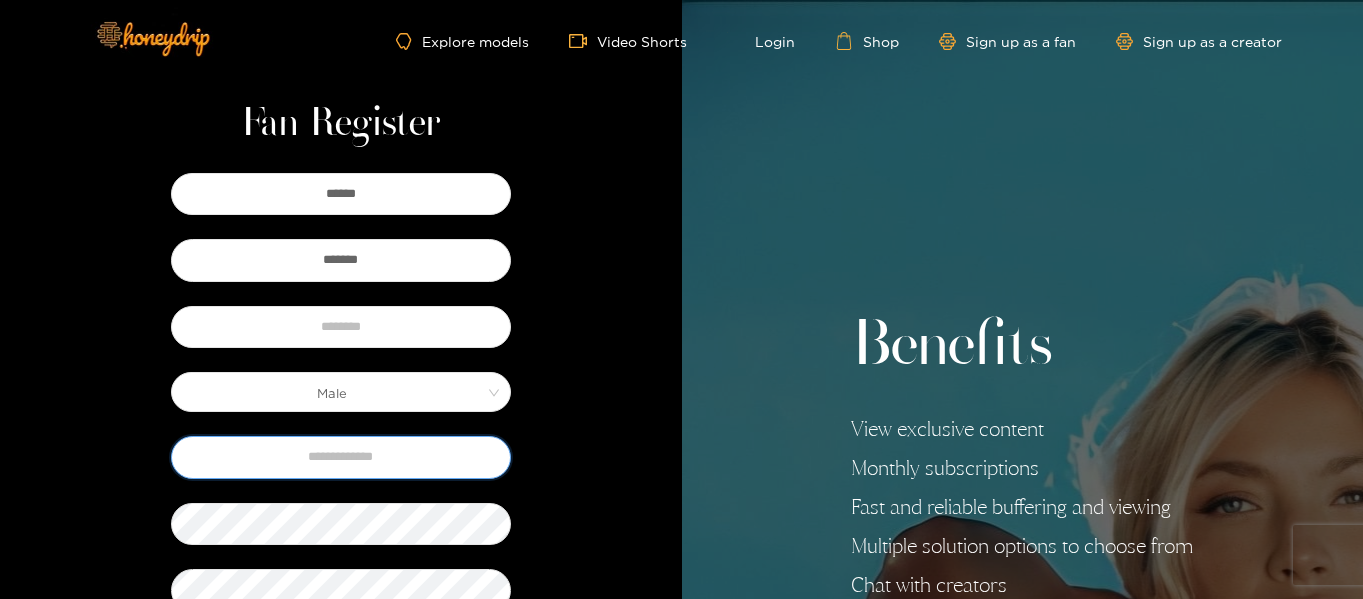 type on "**********" 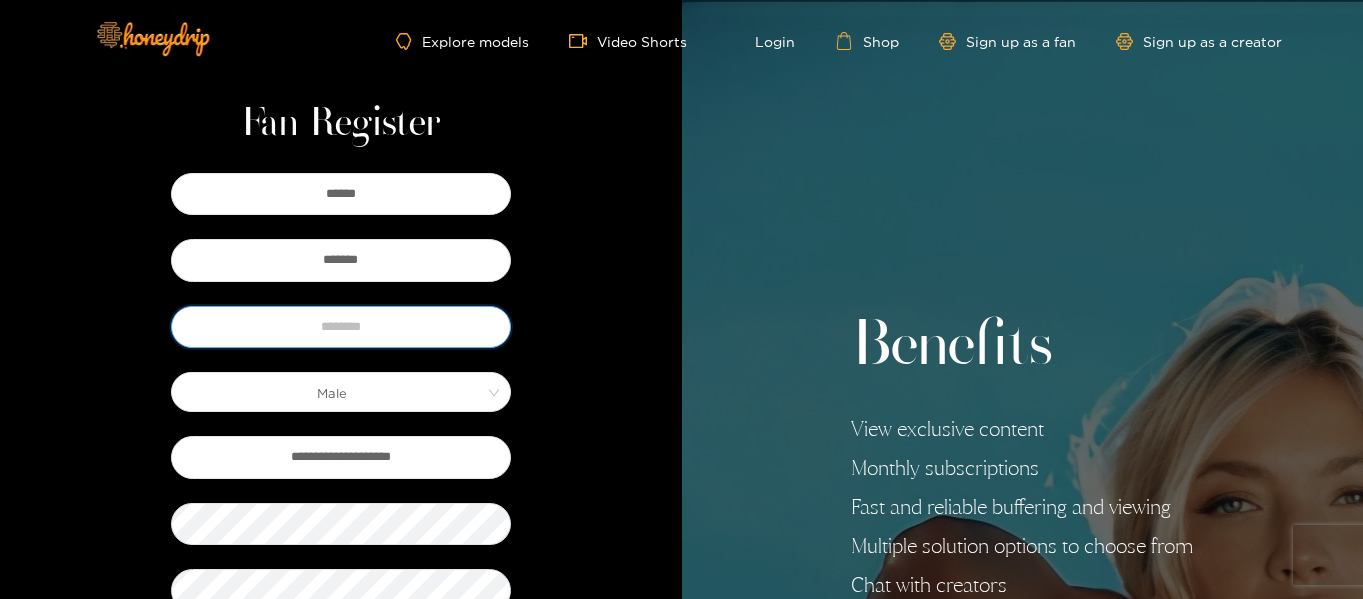 click at bounding box center (341, 327) 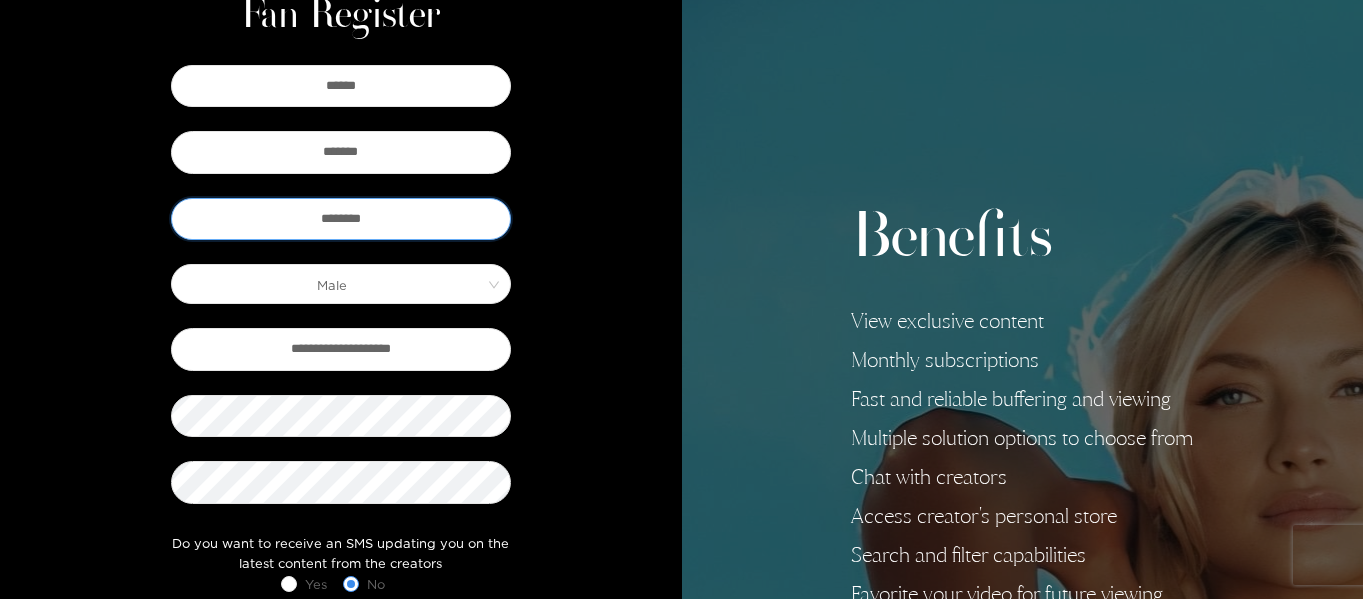 scroll, scrollTop: 124, scrollLeft: 0, axis: vertical 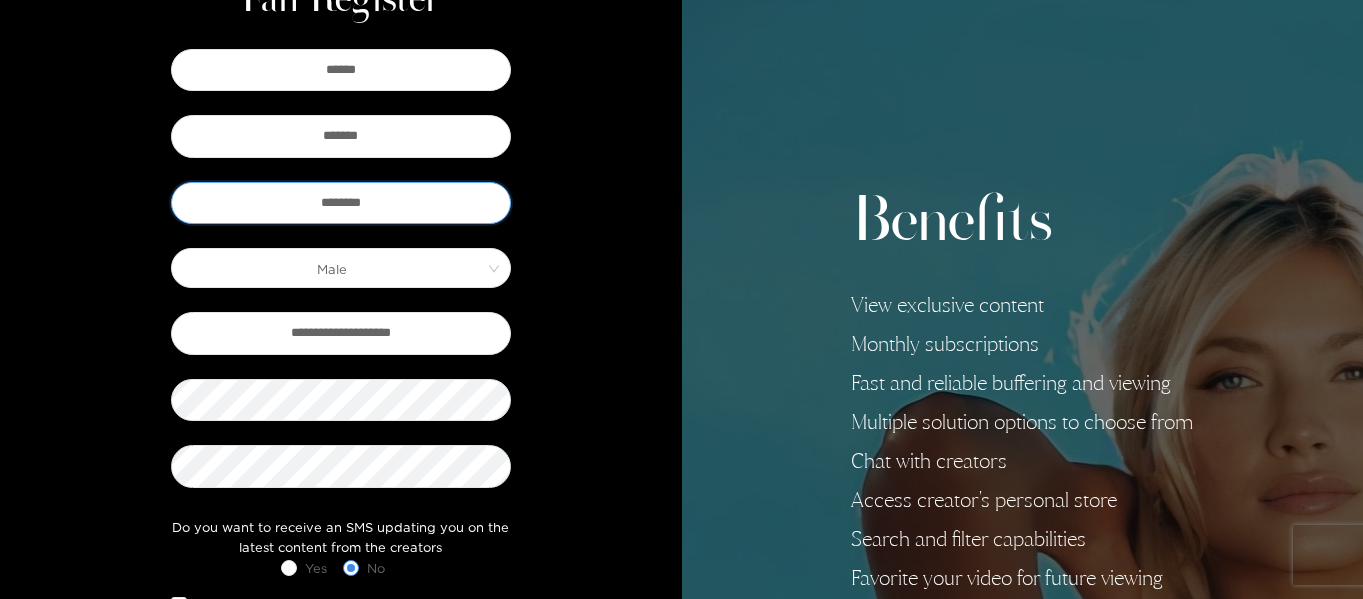 type on "********" 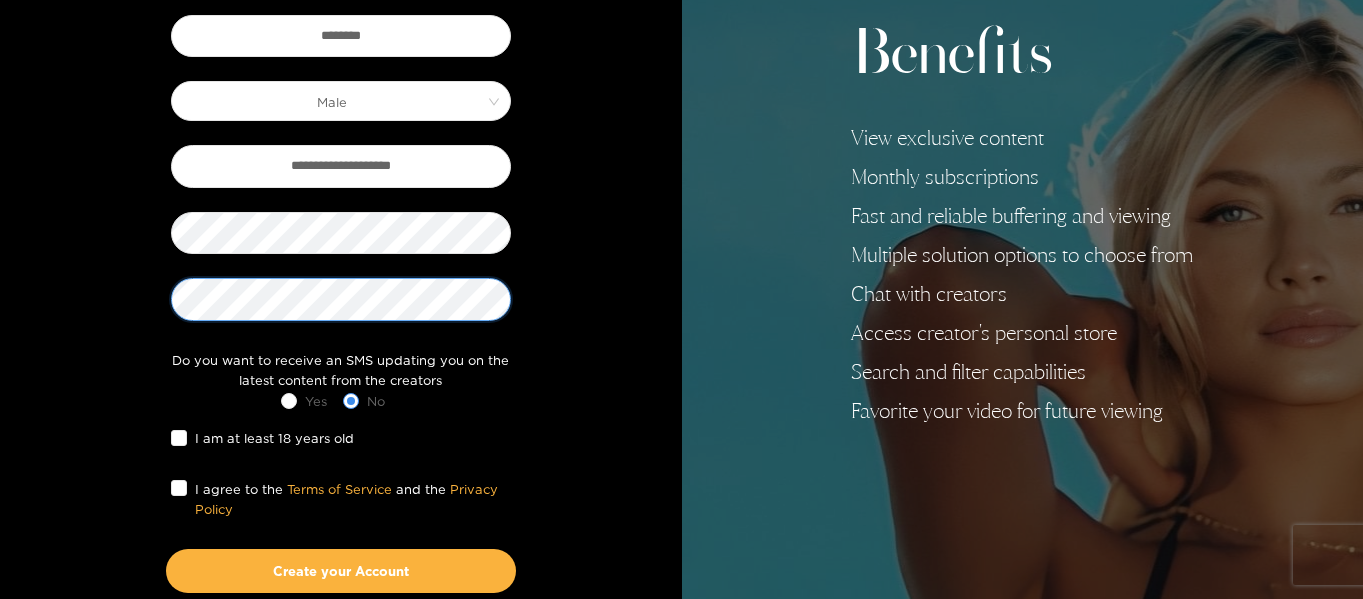 scroll, scrollTop: 308, scrollLeft: 0, axis: vertical 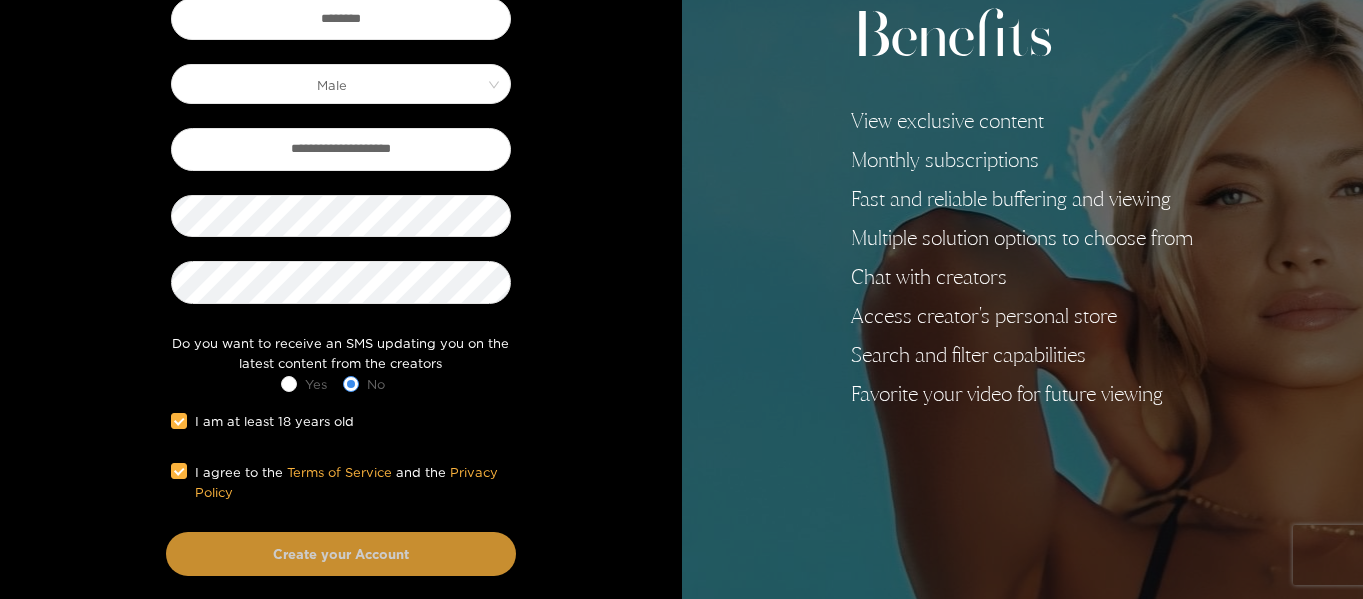 click on "Create your Account" at bounding box center (341, 554) 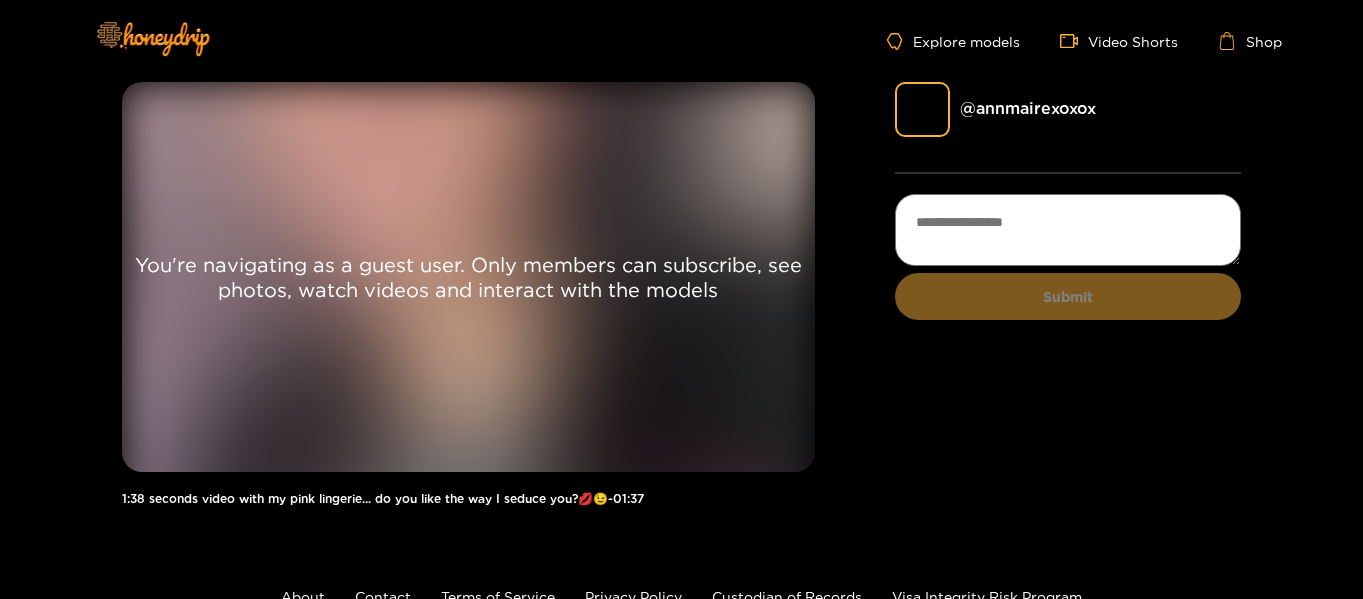 scroll, scrollTop: 0, scrollLeft: 0, axis: both 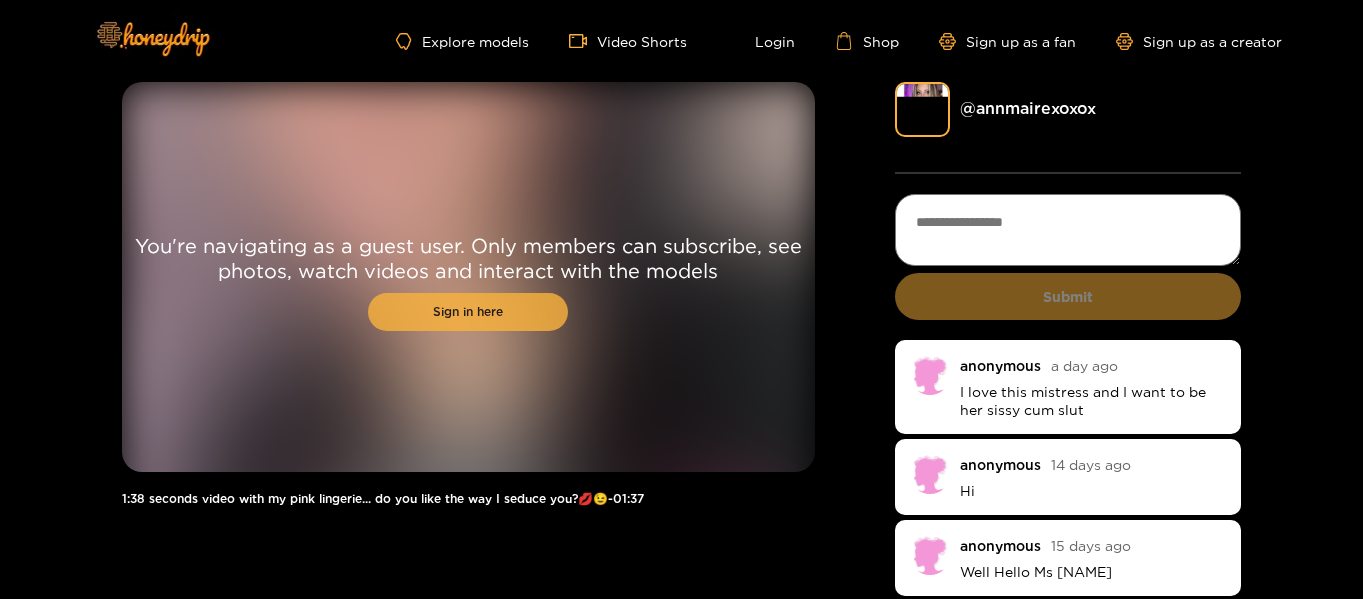 click on "Sign in here" at bounding box center (468, 312) 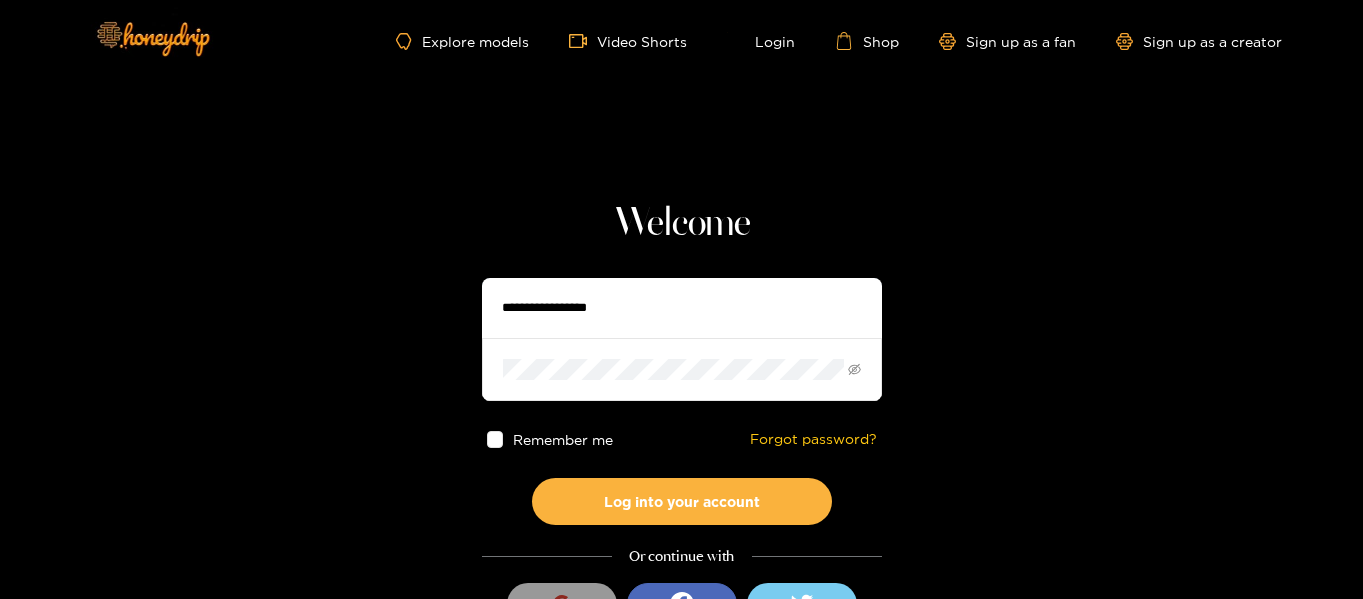 type on "********" 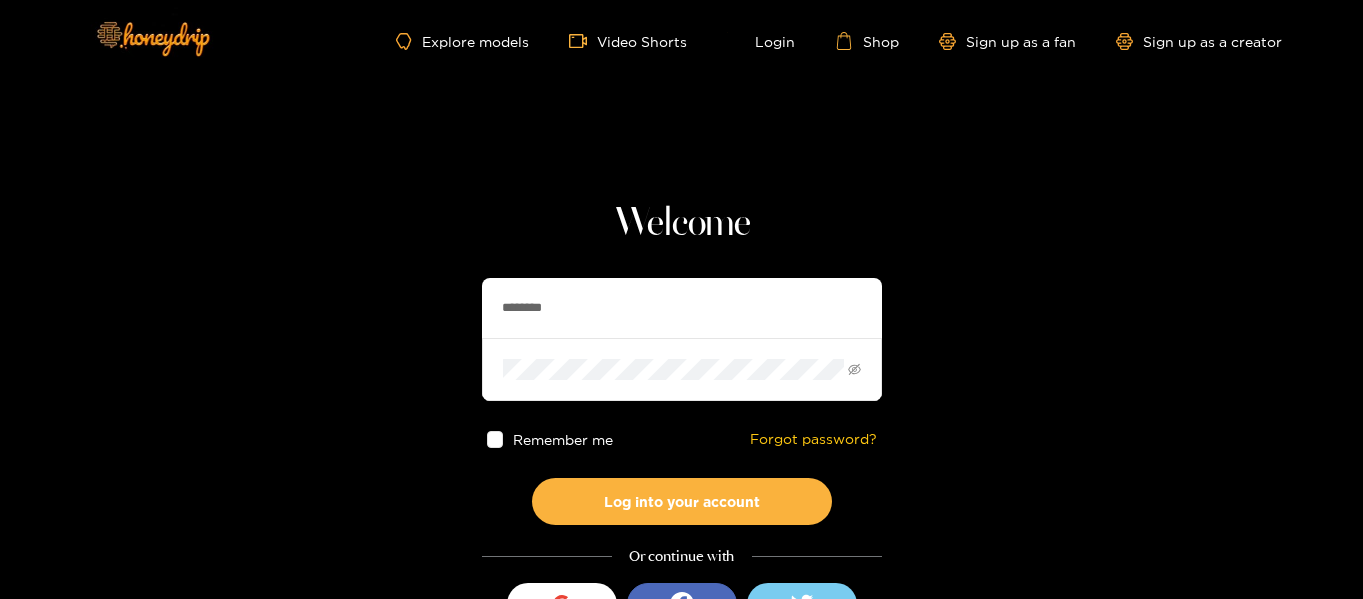 click at bounding box center [495, 439] 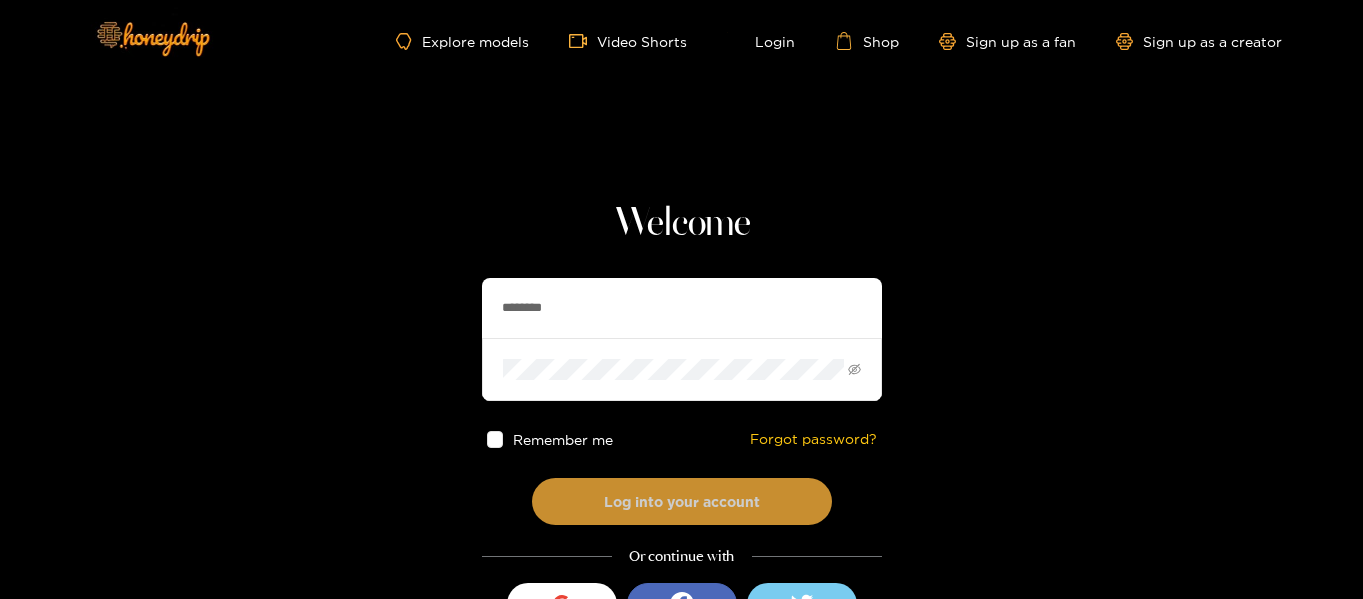 click on "Log into your account" at bounding box center [682, 501] 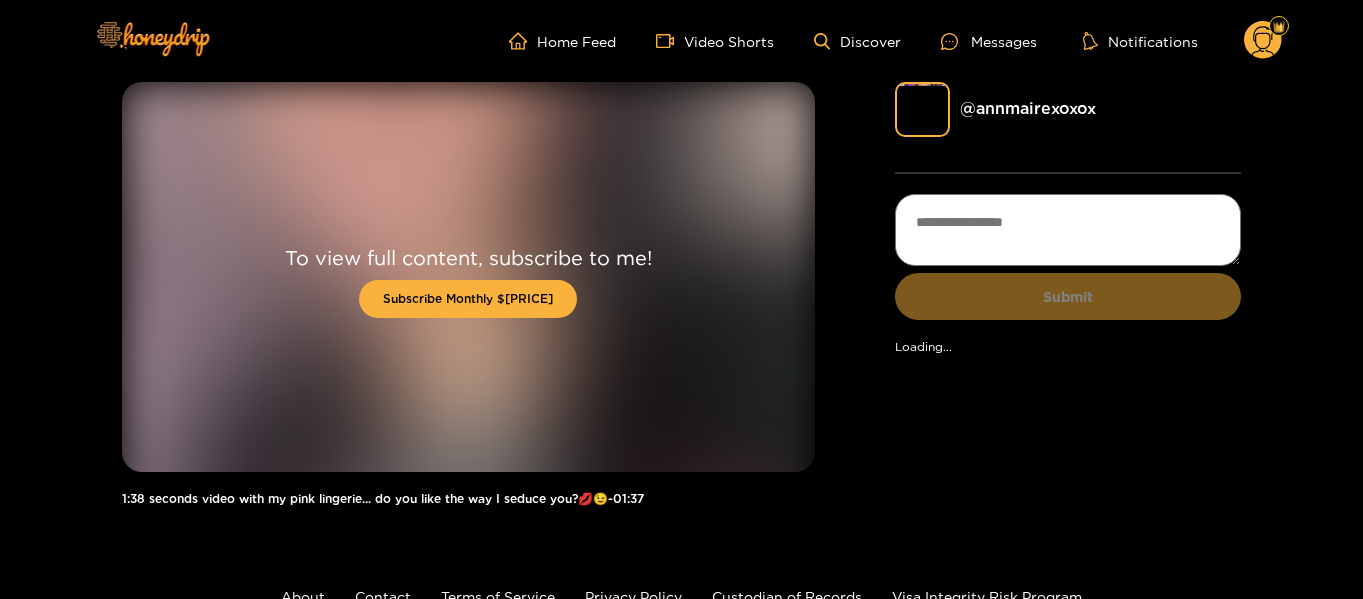 scroll, scrollTop: 0, scrollLeft: 0, axis: both 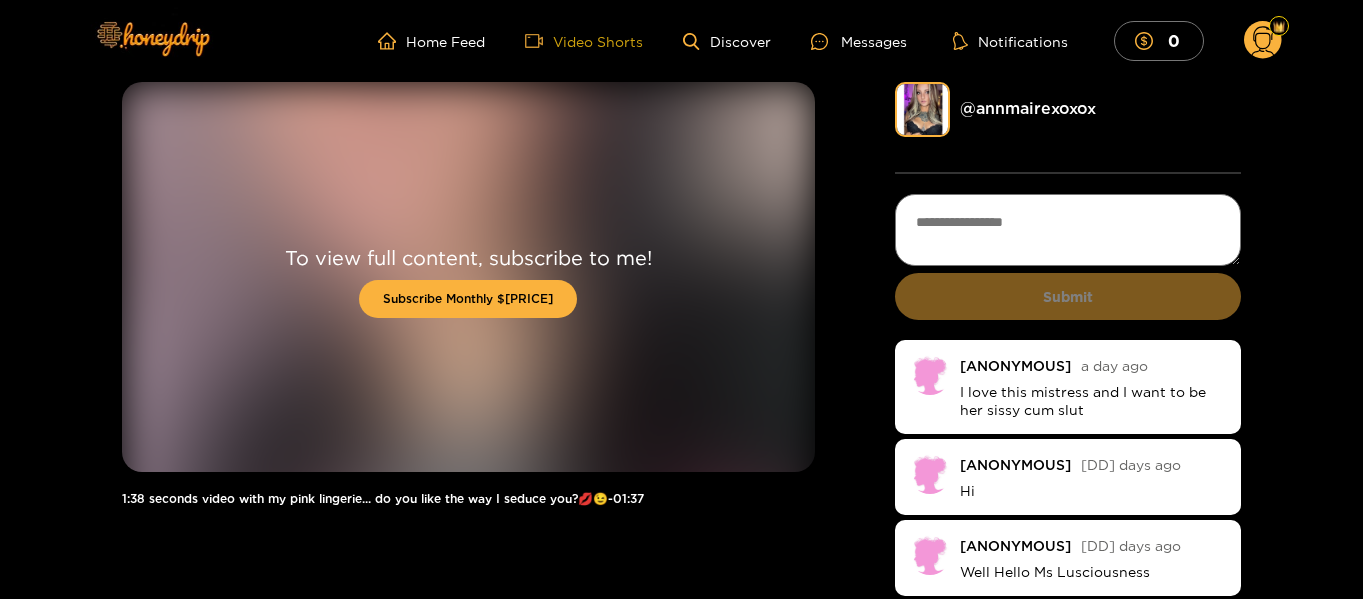 click on "Video Shorts" at bounding box center [584, 41] 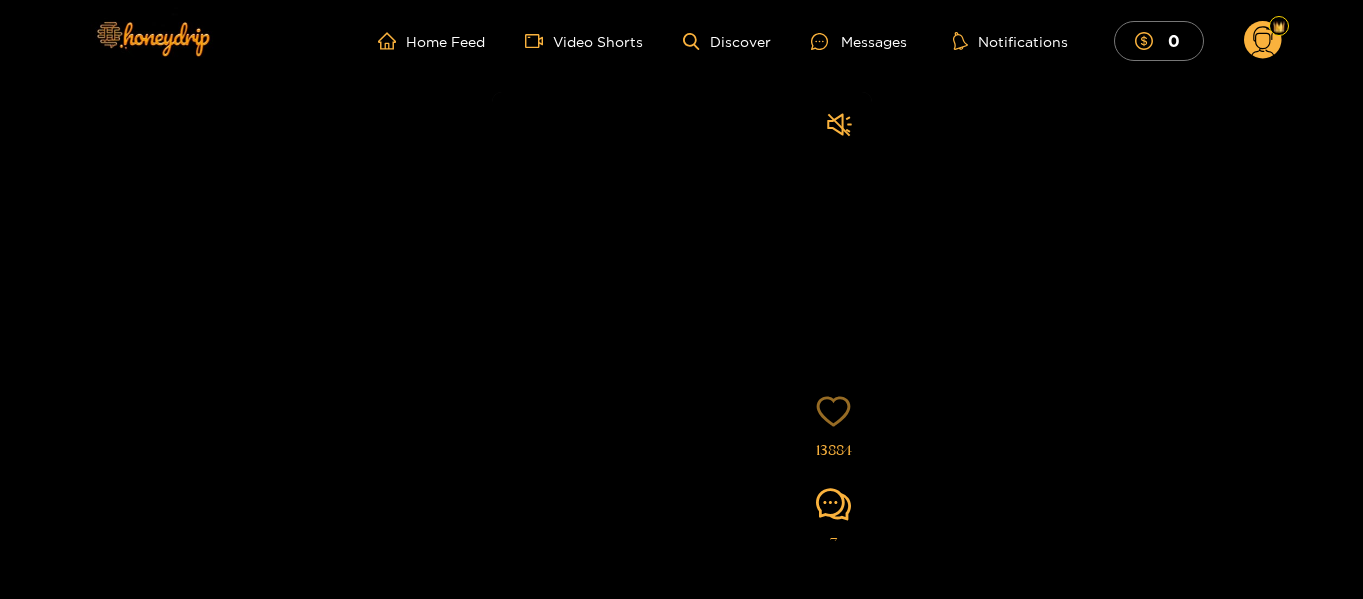 click 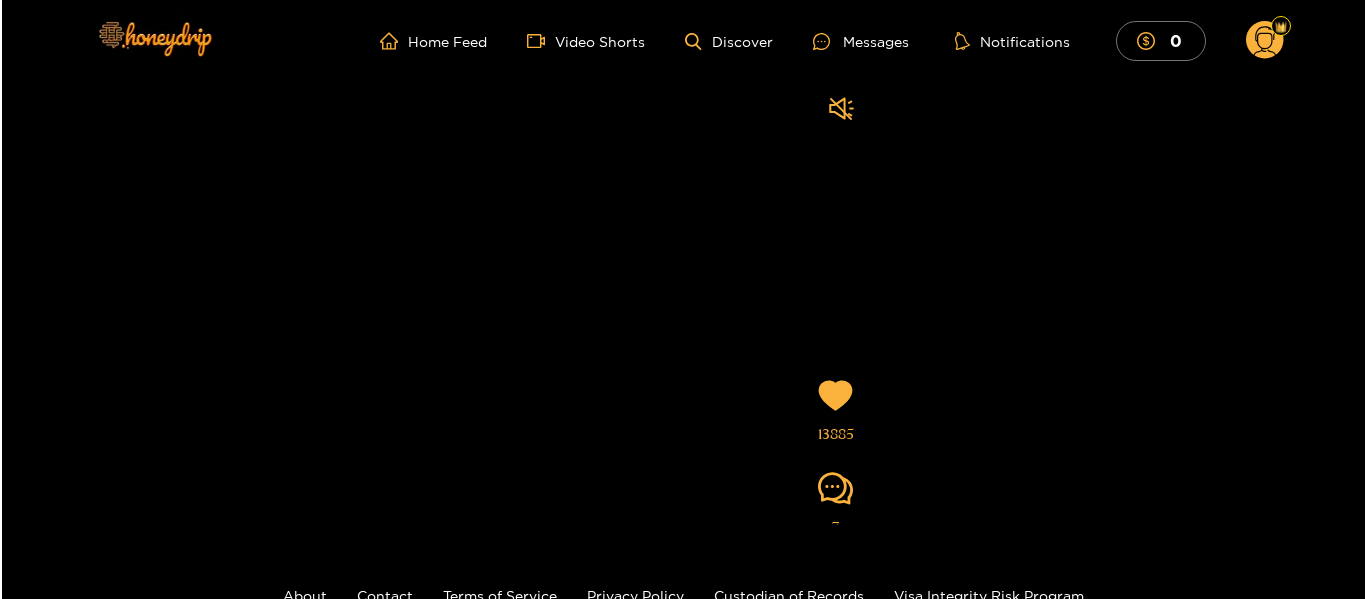 scroll, scrollTop: 0, scrollLeft: 0, axis: both 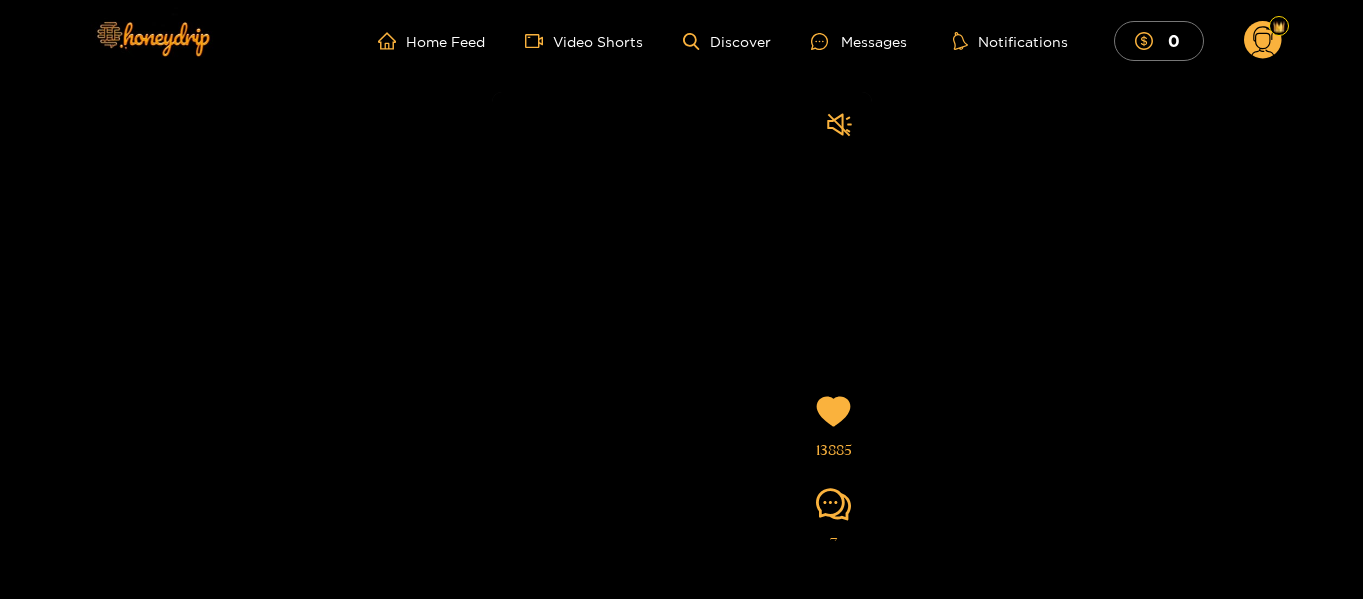 click on "[NAME] Subscribe Videos are of actual models on the site [NUMBER] [NUMBER]" at bounding box center [681, 311] 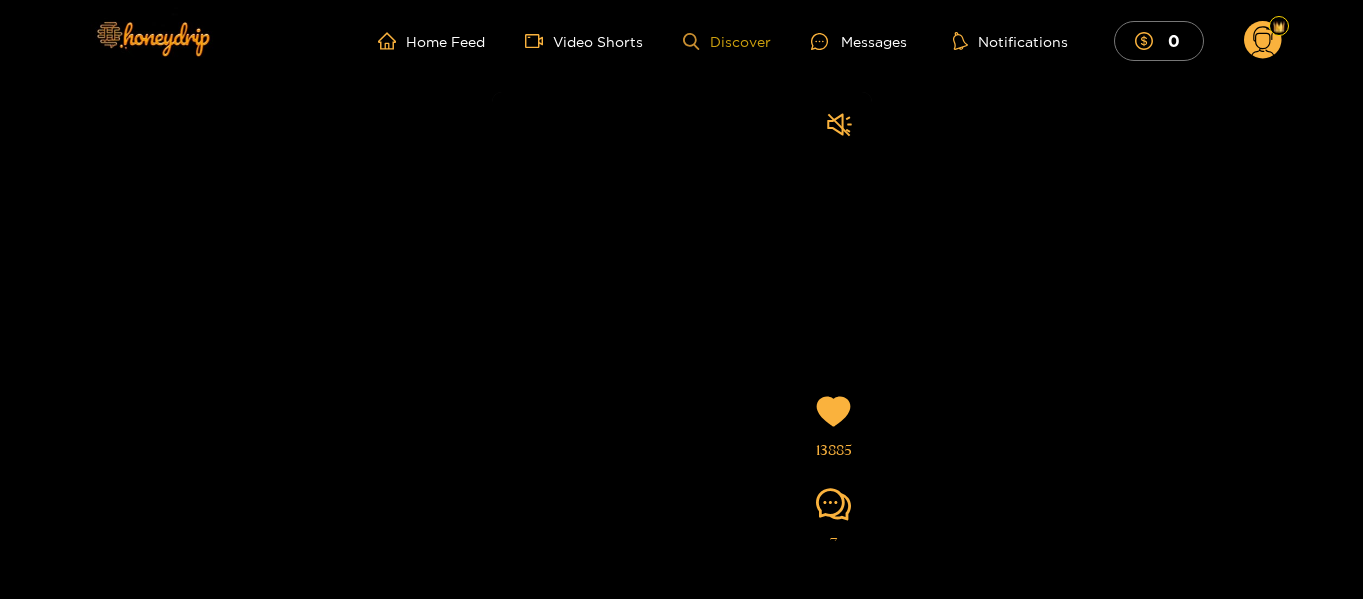 click on "Discover" at bounding box center (726, 41) 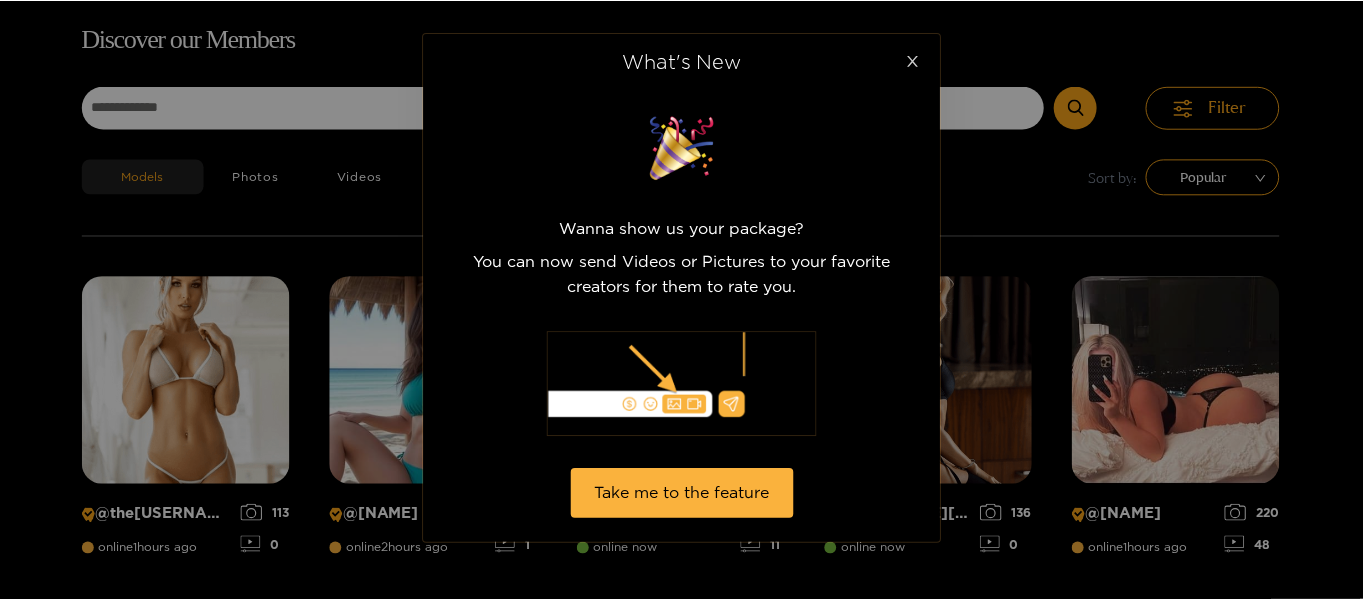 scroll, scrollTop: 128, scrollLeft: 0, axis: vertical 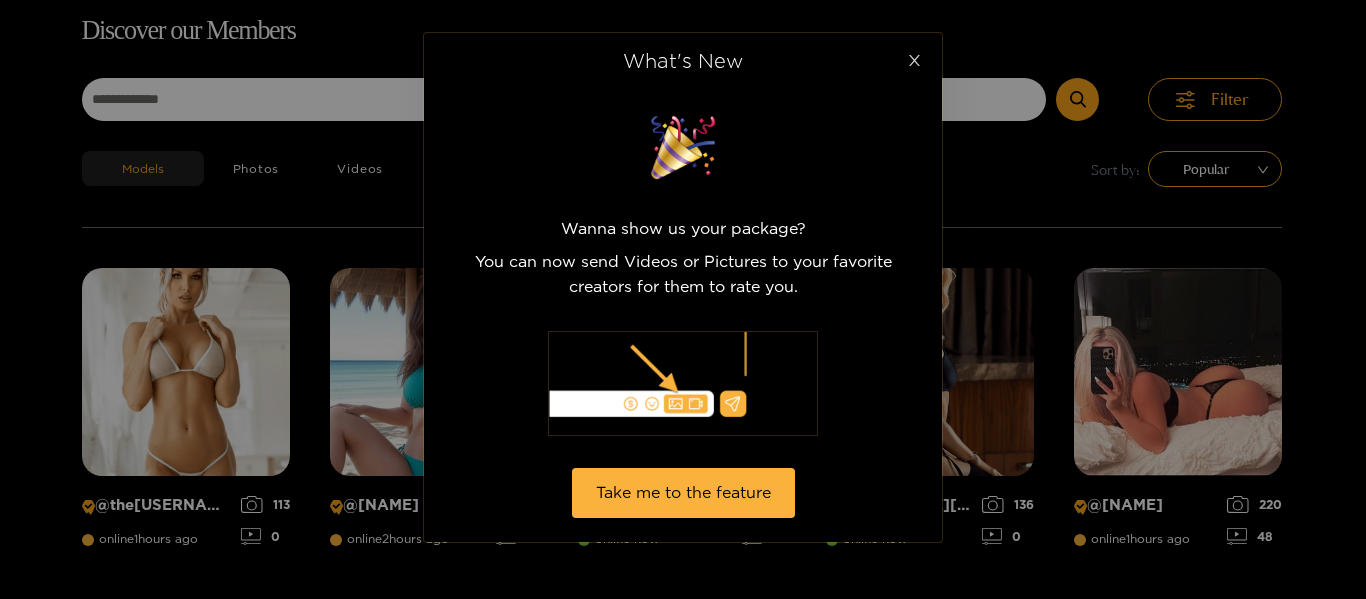 click 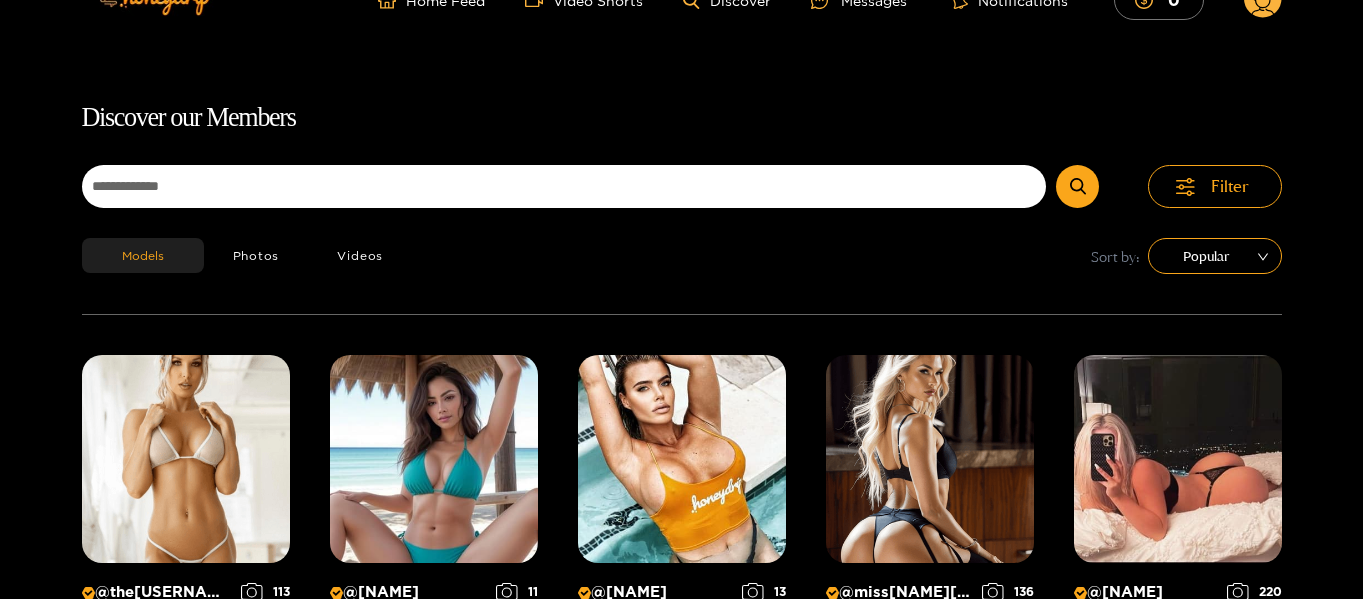 scroll, scrollTop: 0, scrollLeft: 0, axis: both 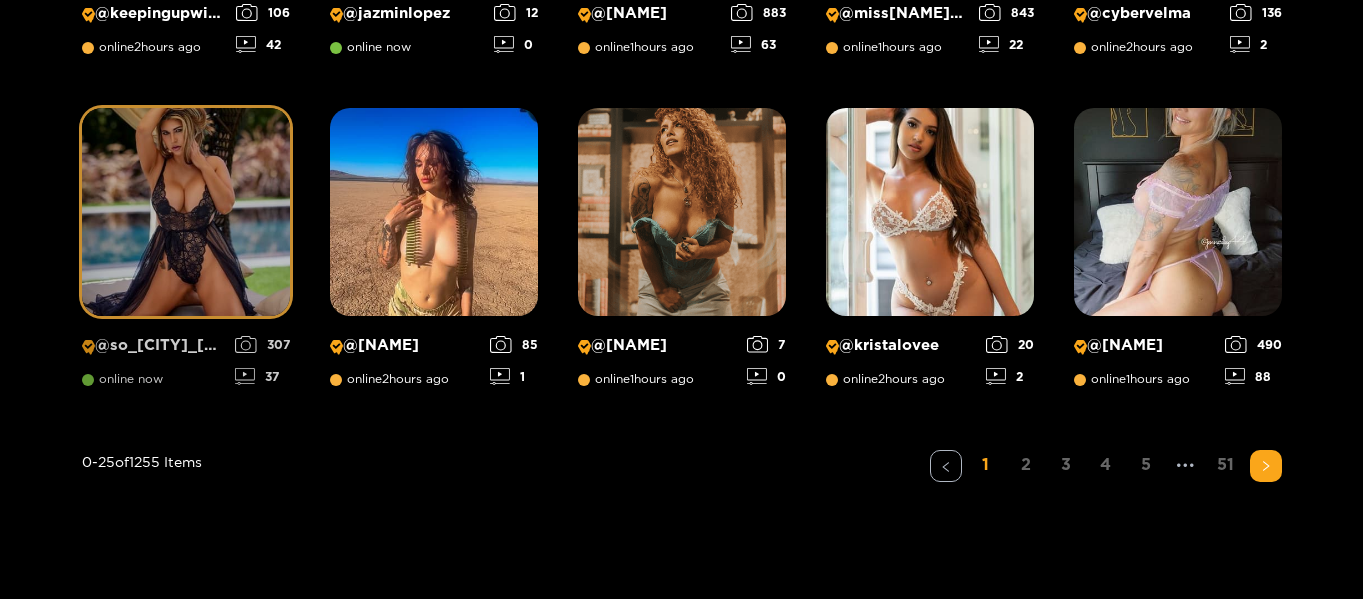 click at bounding box center (186, 212) 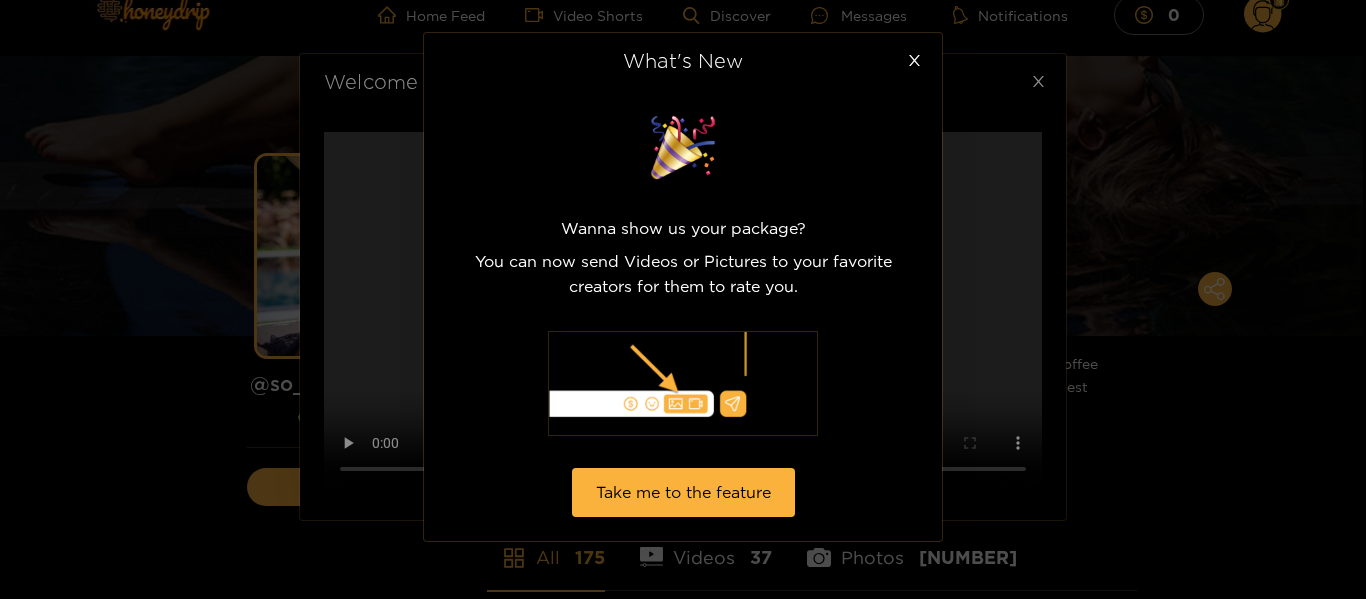 scroll, scrollTop: 2, scrollLeft: 0, axis: vertical 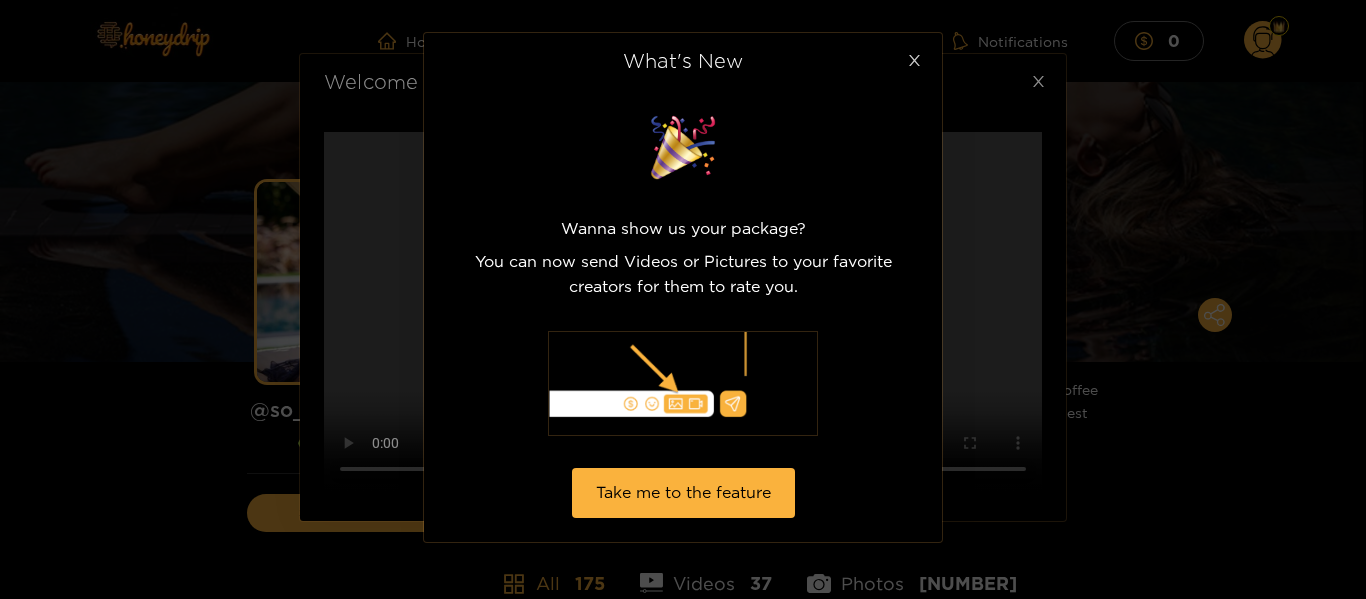 click 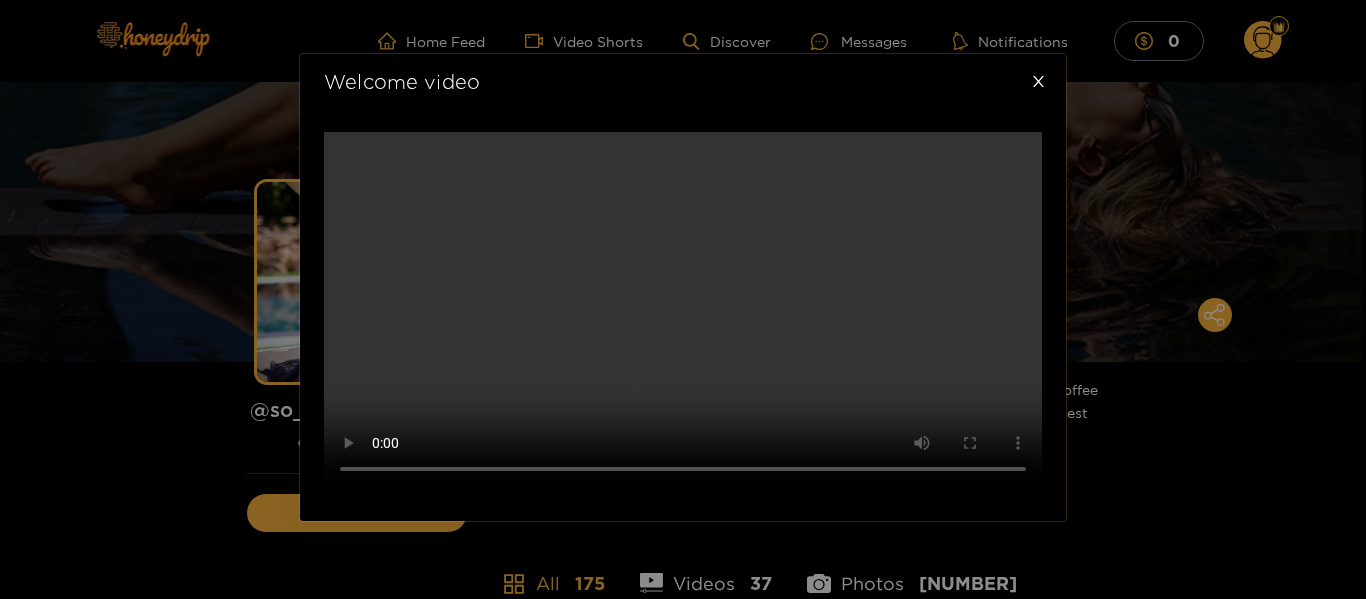 scroll, scrollTop: 803, scrollLeft: 0, axis: vertical 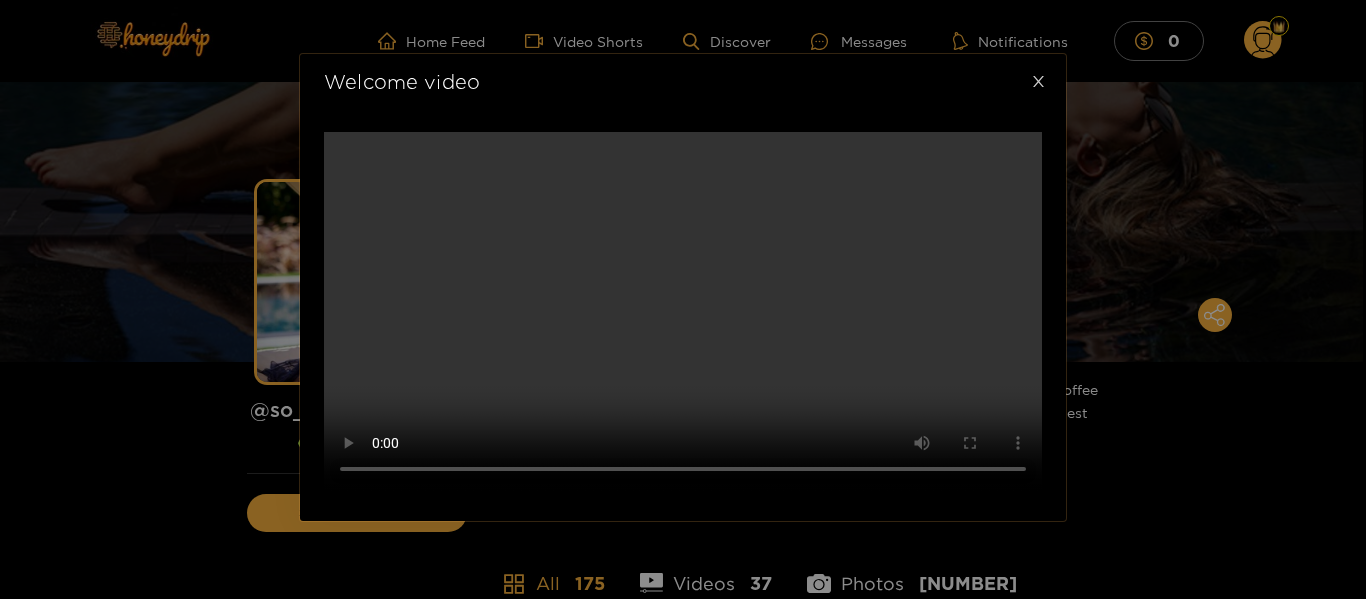 click 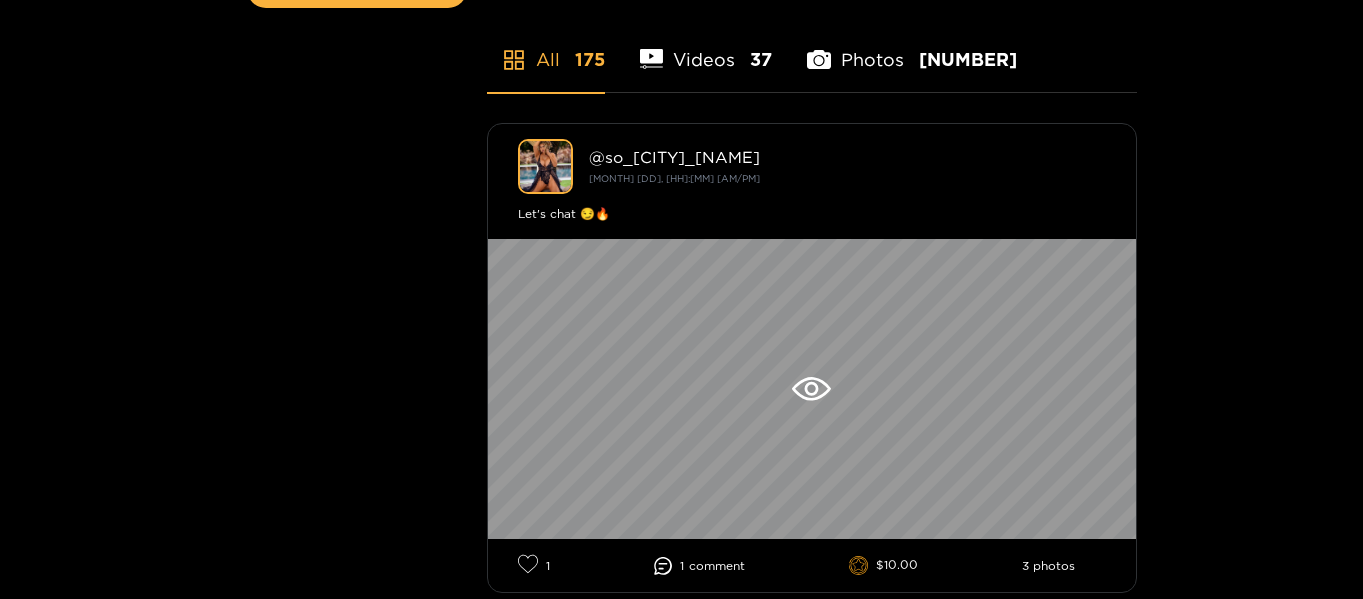 scroll, scrollTop: 0, scrollLeft: 0, axis: both 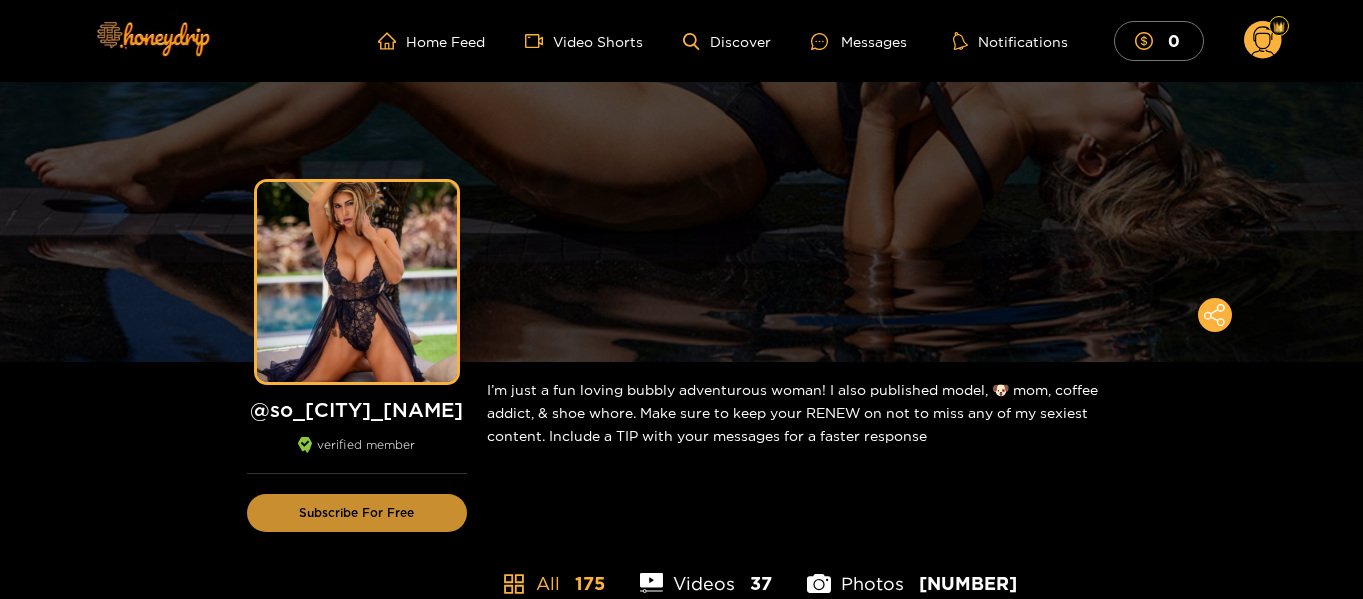 click on "Subscribe For Free" at bounding box center [357, 513] 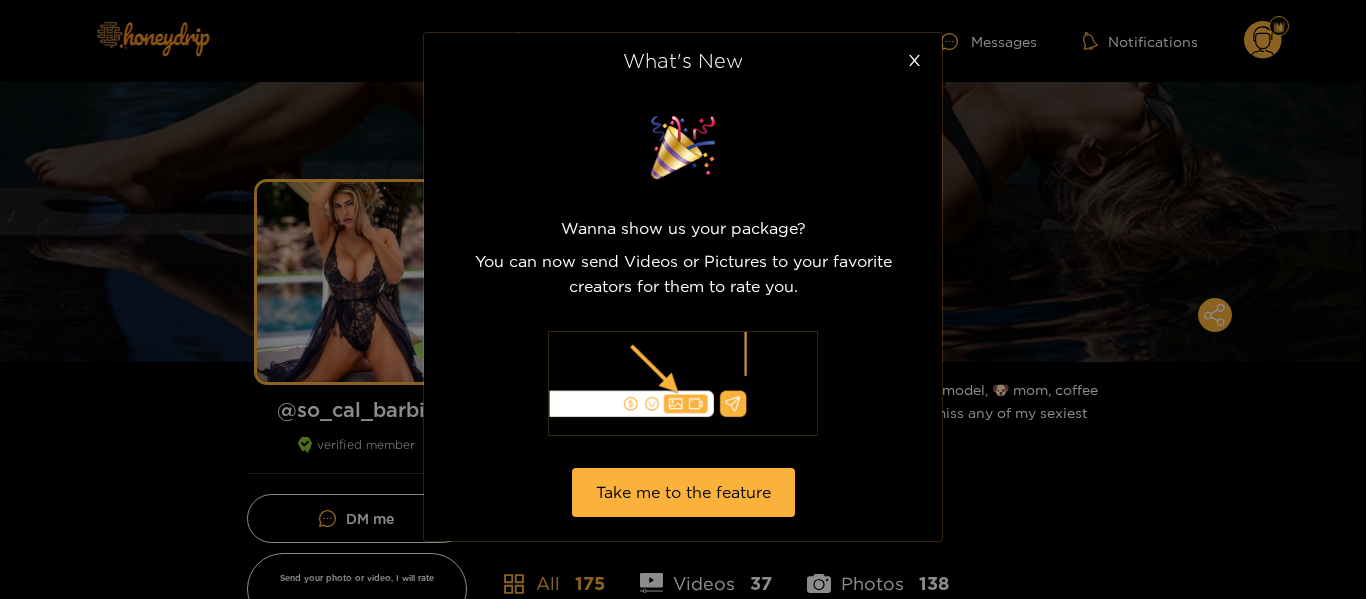 scroll, scrollTop: 0, scrollLeft: 0, axis: both 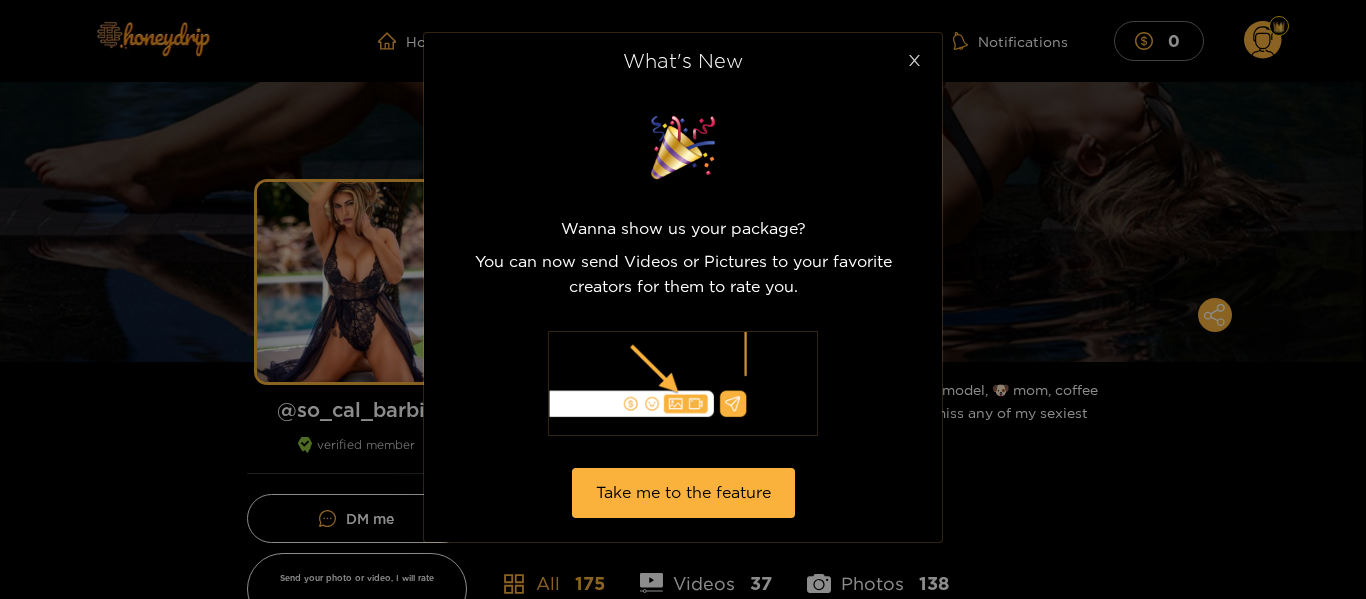 click 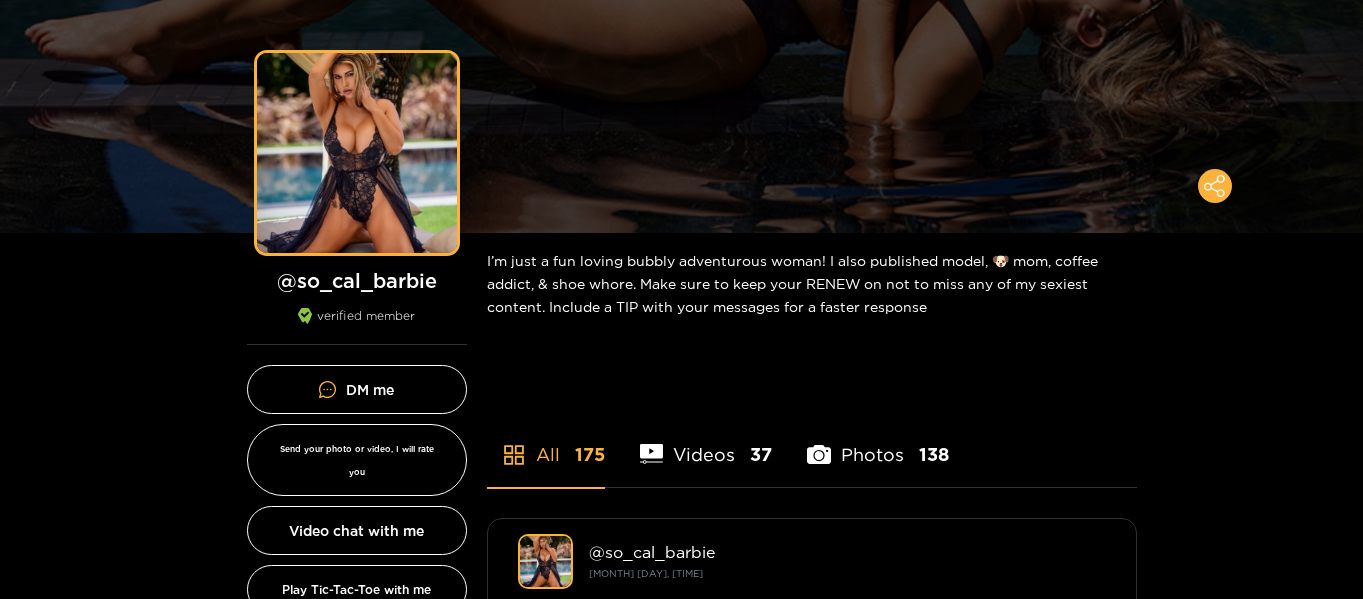 scroll, scrollTop: 171, scrollLeft: 0, axis: vertical 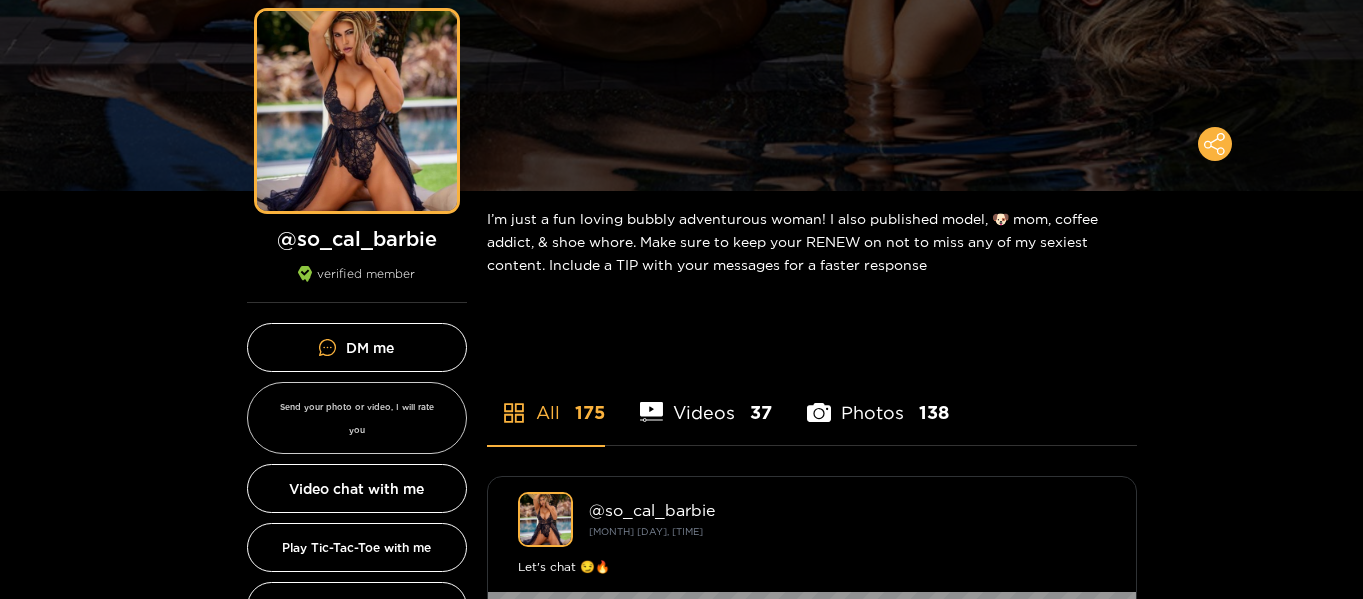 click on "Send your photo or video, I will rate you" at bounding box center (357, 418) 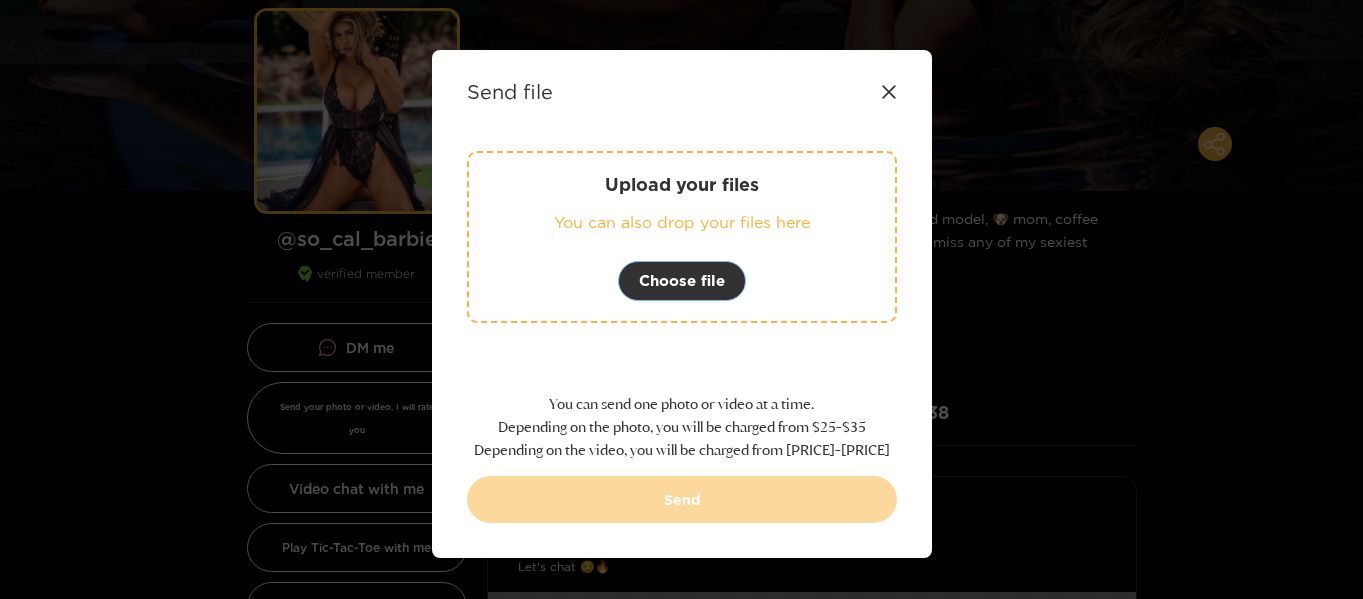 click on "Choose file" at bounding box center (682, 281) 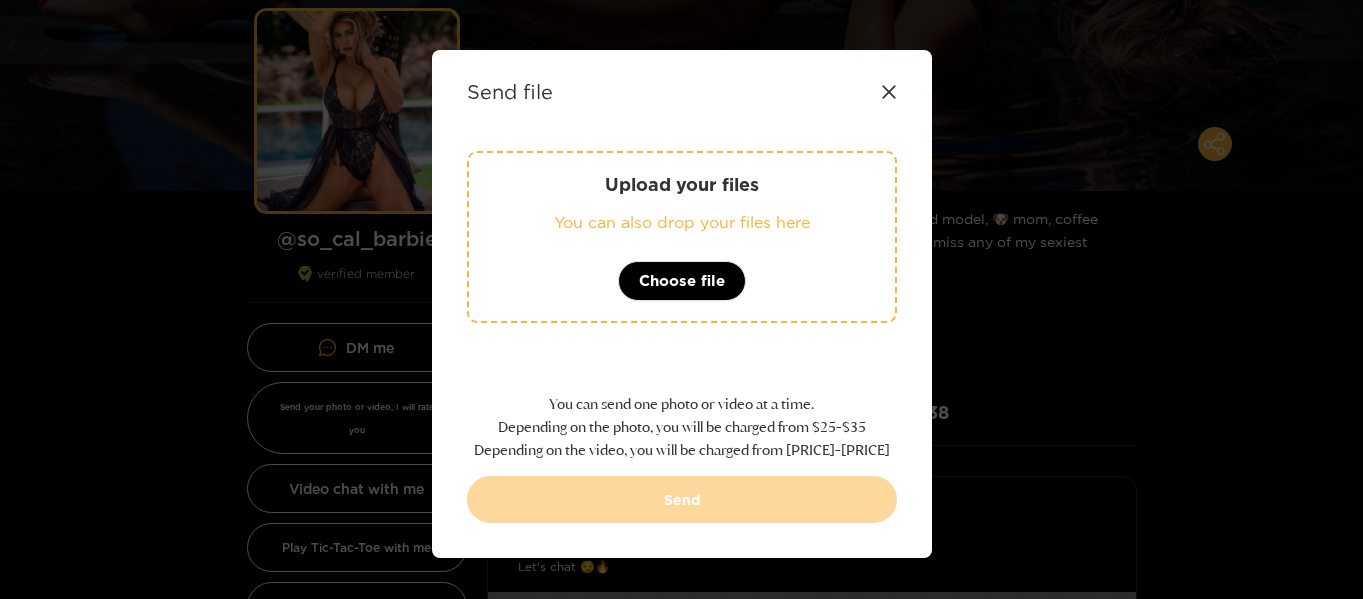 click 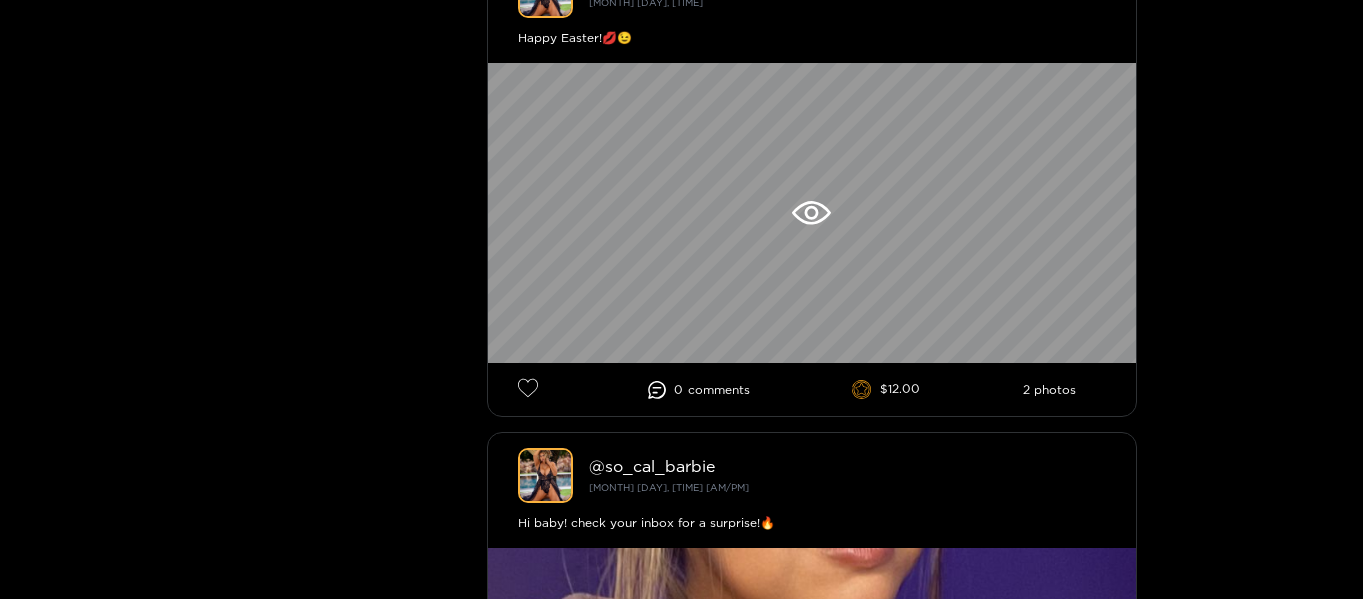 scroll, scrollTop: 3316, scrollLeft: 0, axis: vertical 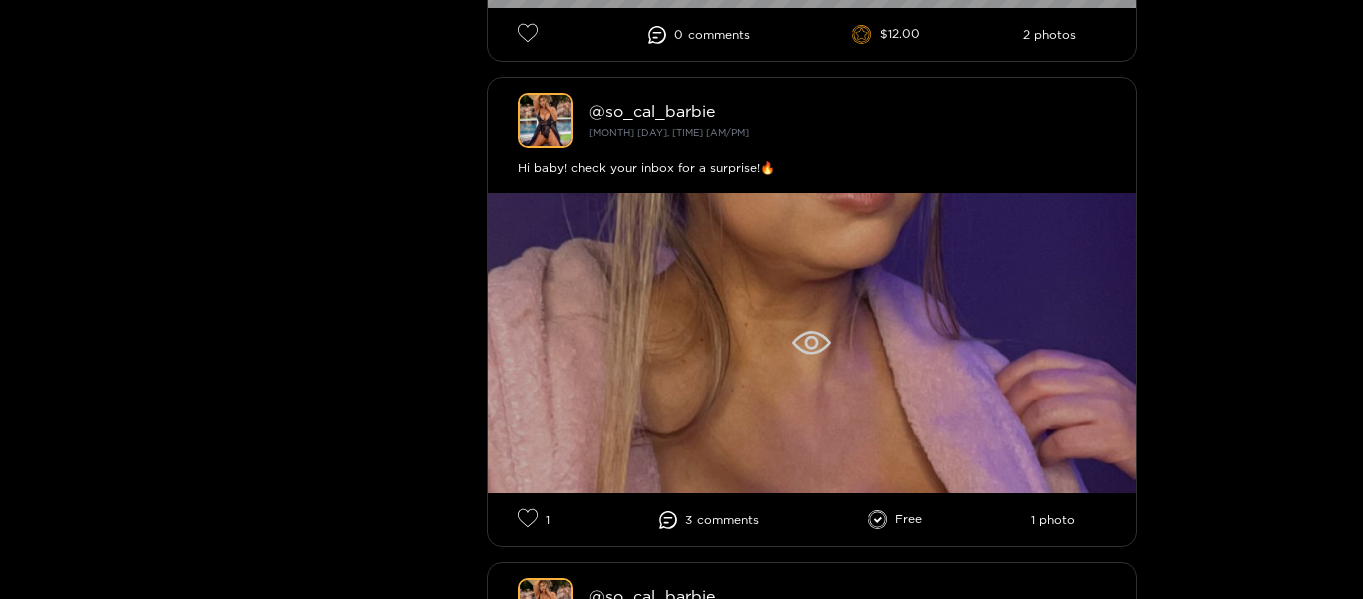 click 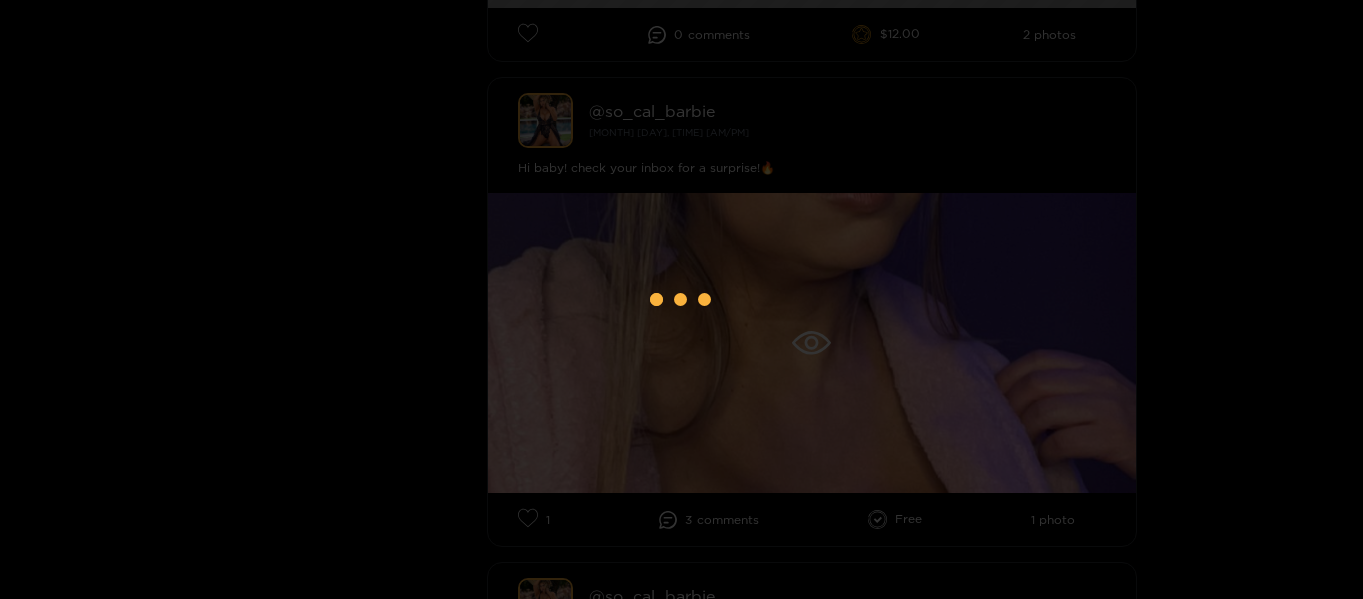scroll, scrollTop: 0, scrollLeft: 0, axis: both 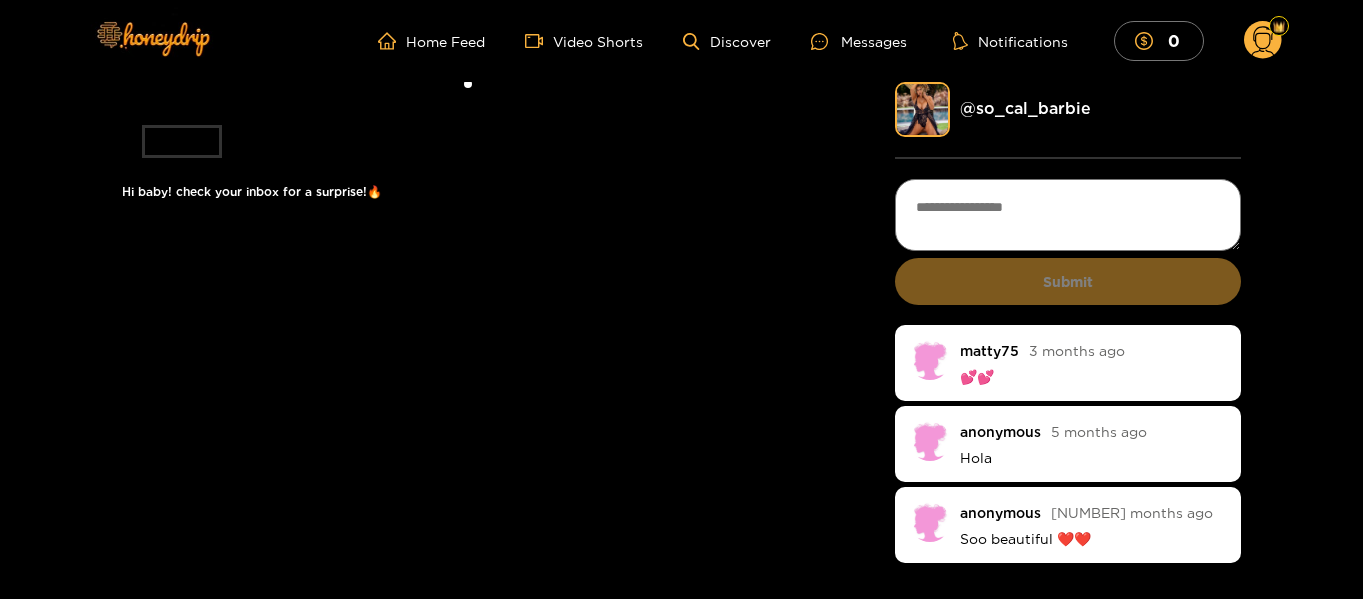 click 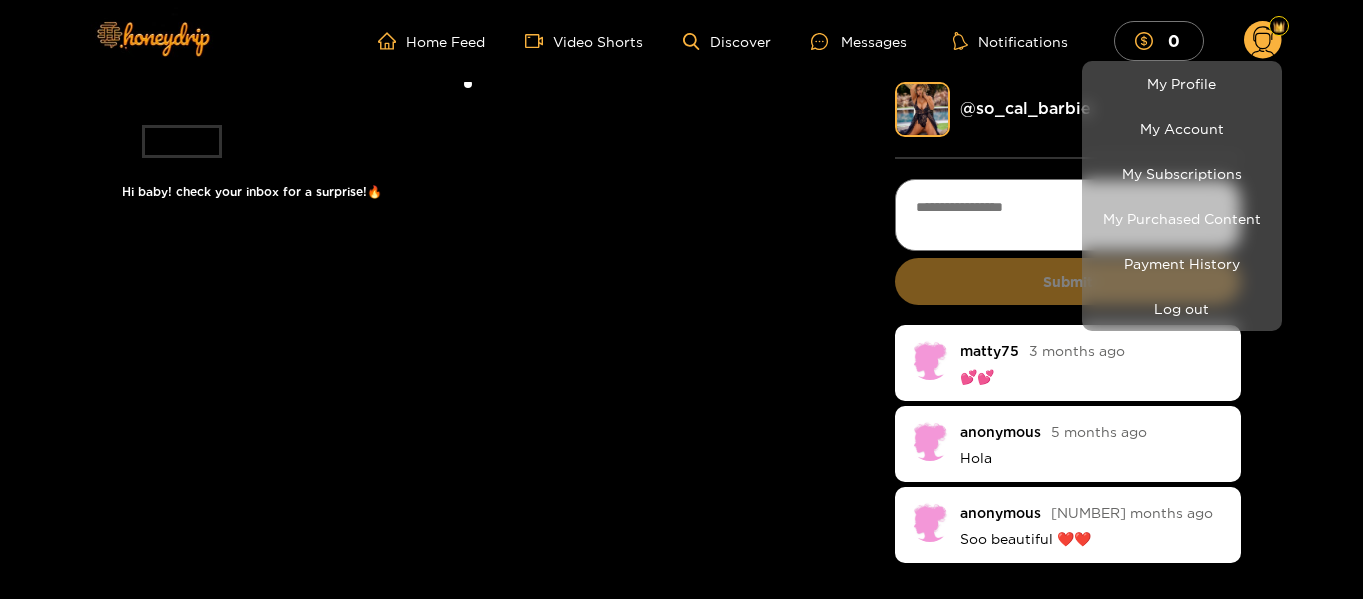 click at bounding box center (681, 299) 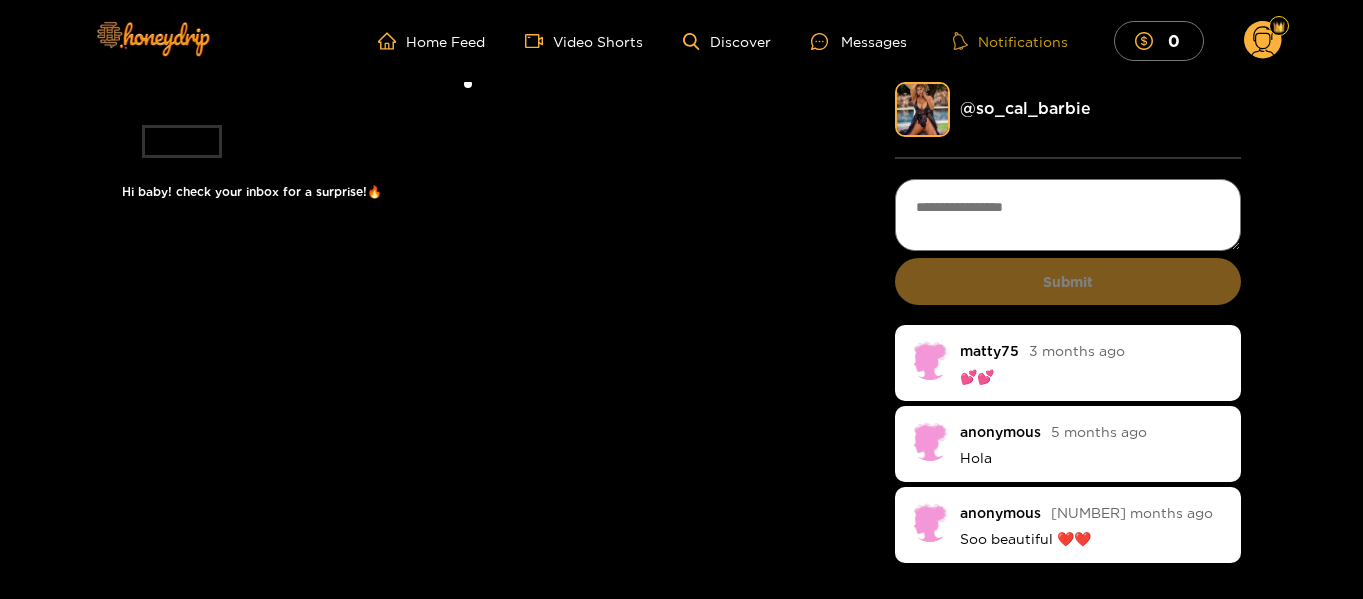 click on "Notifications" at bounding box center (1010, 41) 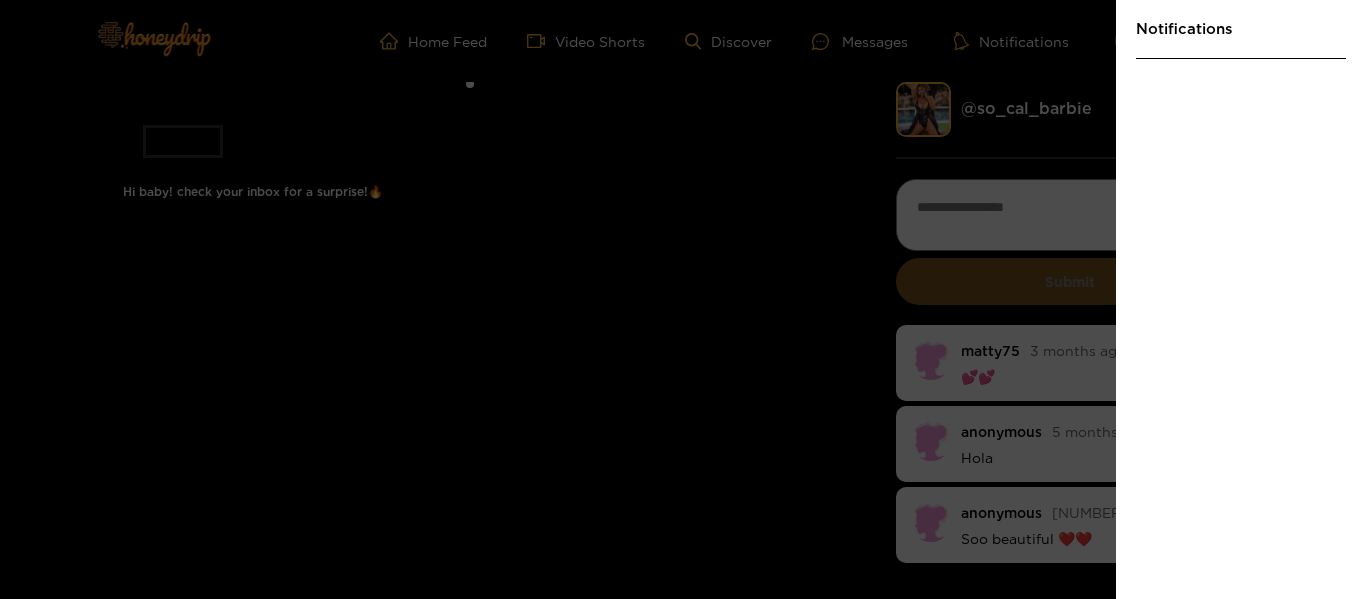 click at bounding box center [683, 299] 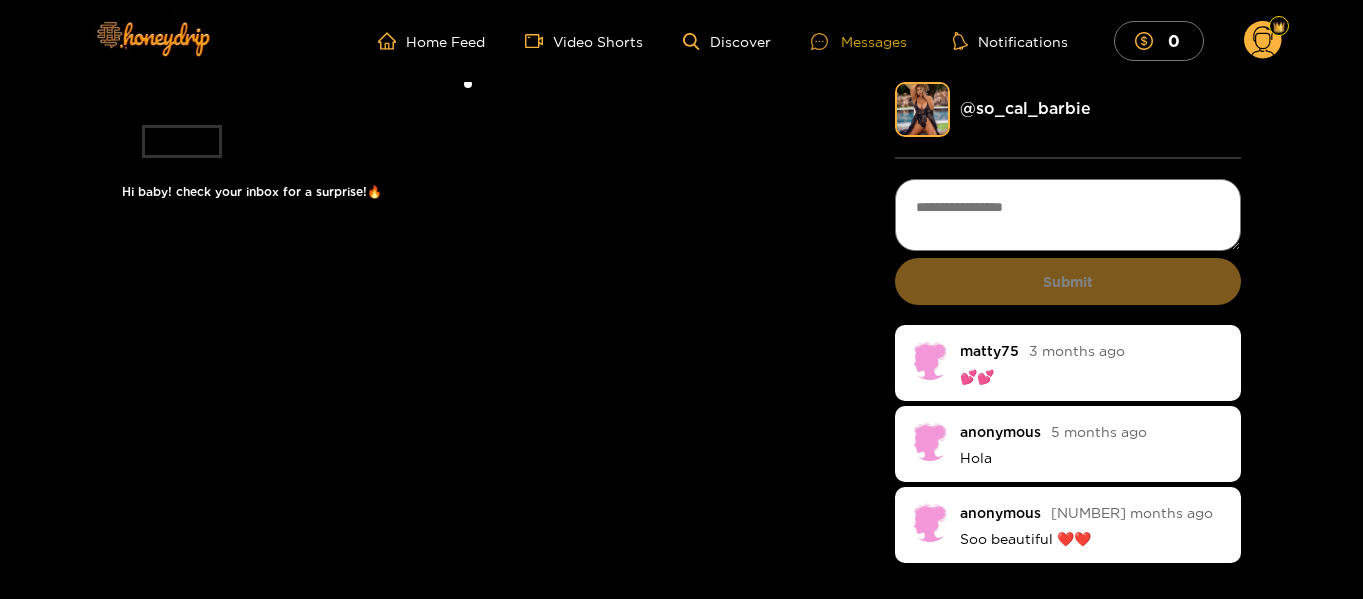 click on "Messages" at bounding box center (859, 41) 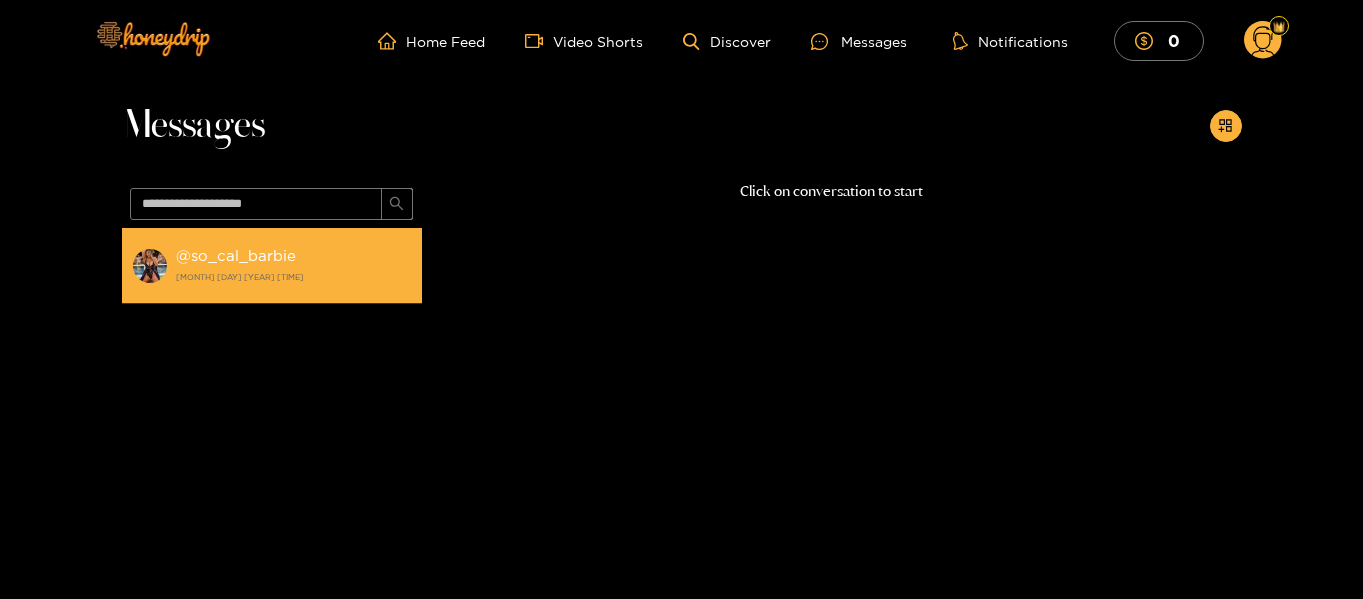 click on "[MONTH] [DAY] [YEAR] [TIME]" at bounding box center [294, 277] 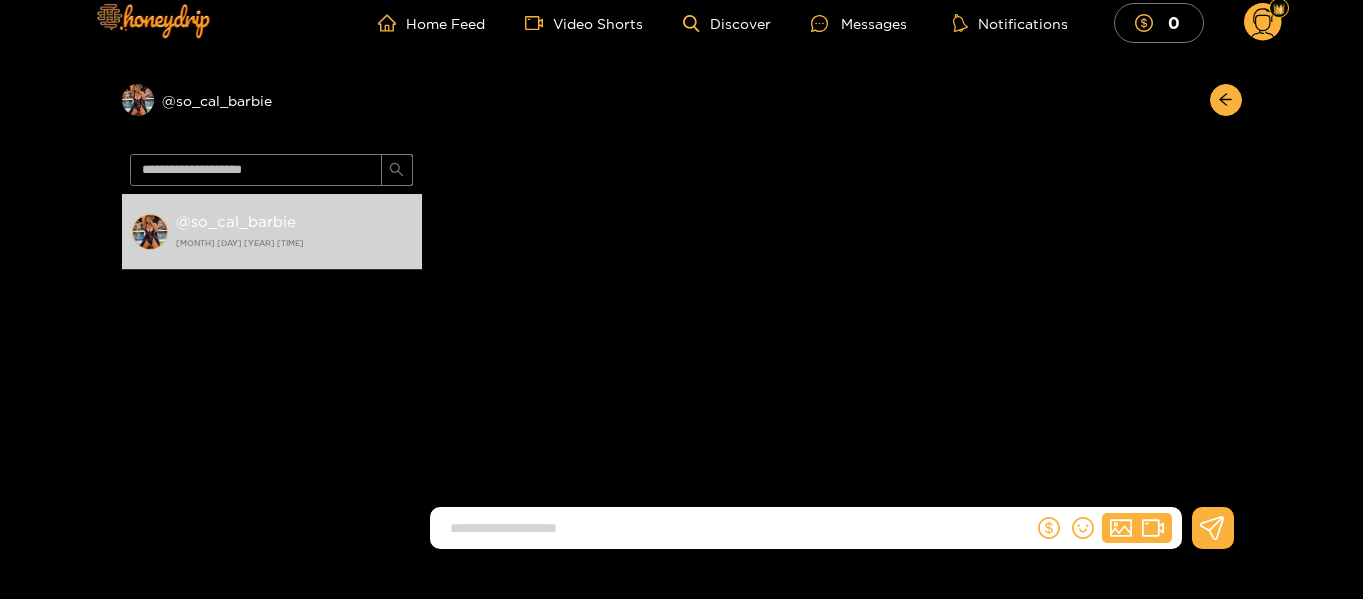 scroll, scrollTop: 16, scrollLeft: 0, axis: vertical 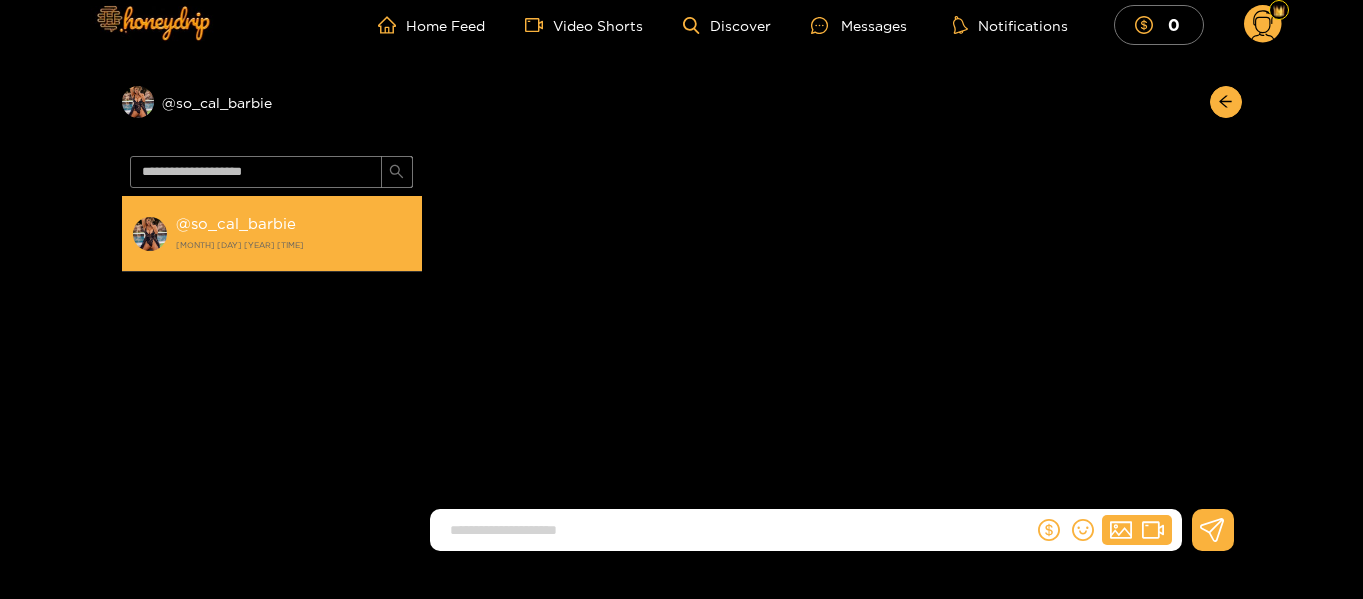 click on "@[USERNAME]" at bounding box center [236, 223] 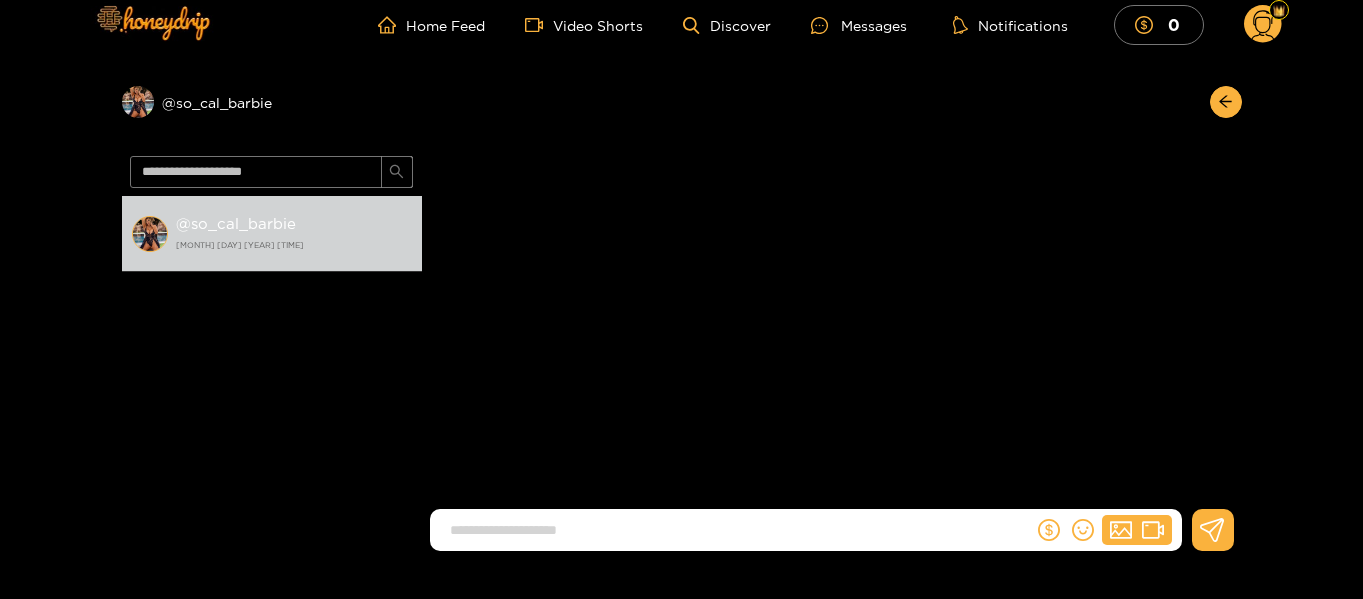 click on "@[USERNAME]" at bounding box center (236, 223) 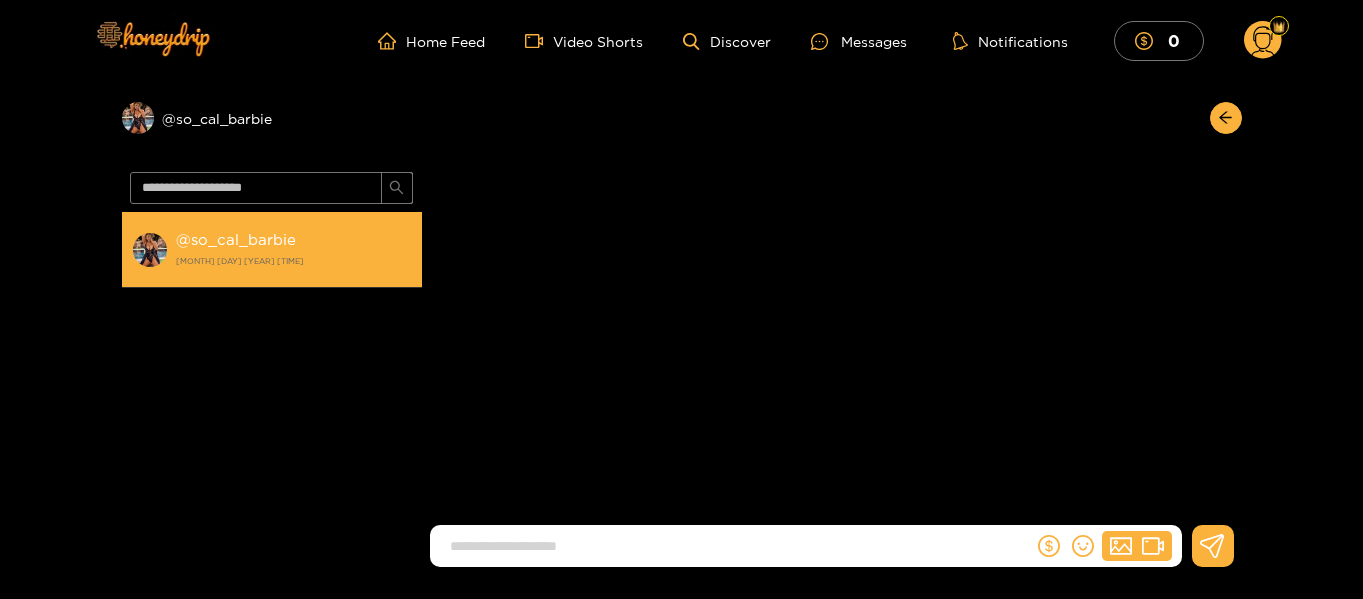 click on "@[USERNAME]" at bounding box center (236, 239) 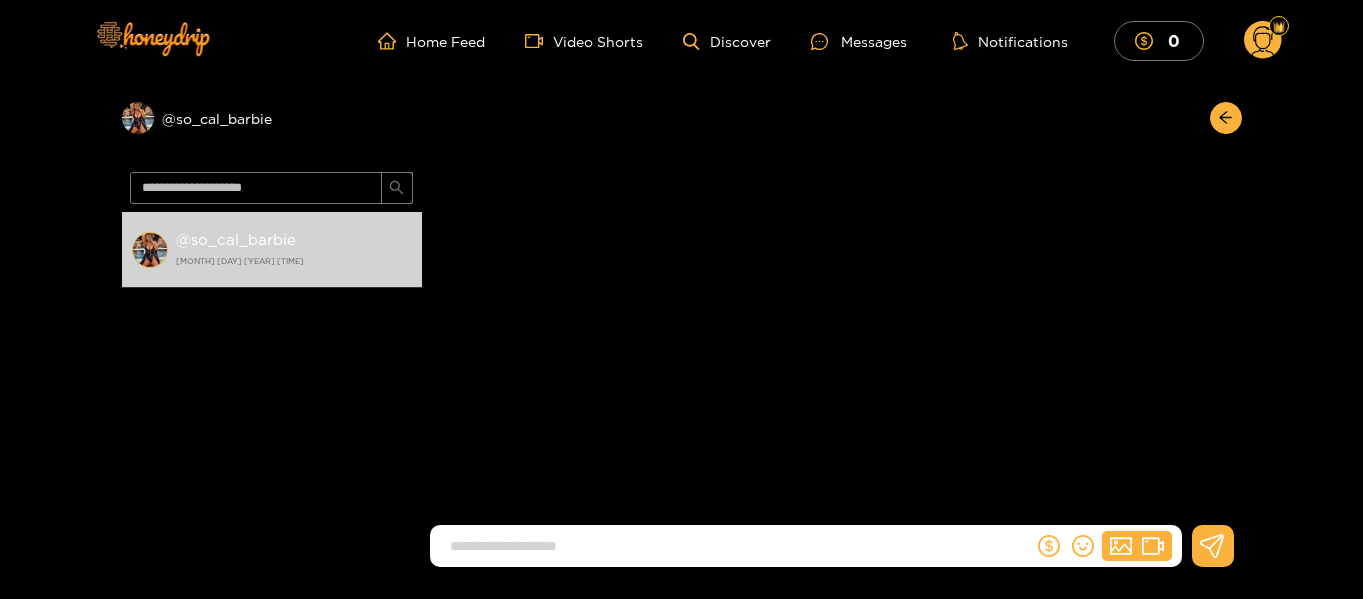 click on "[FIRST] [LAST]" at bounding box center [832, 347] 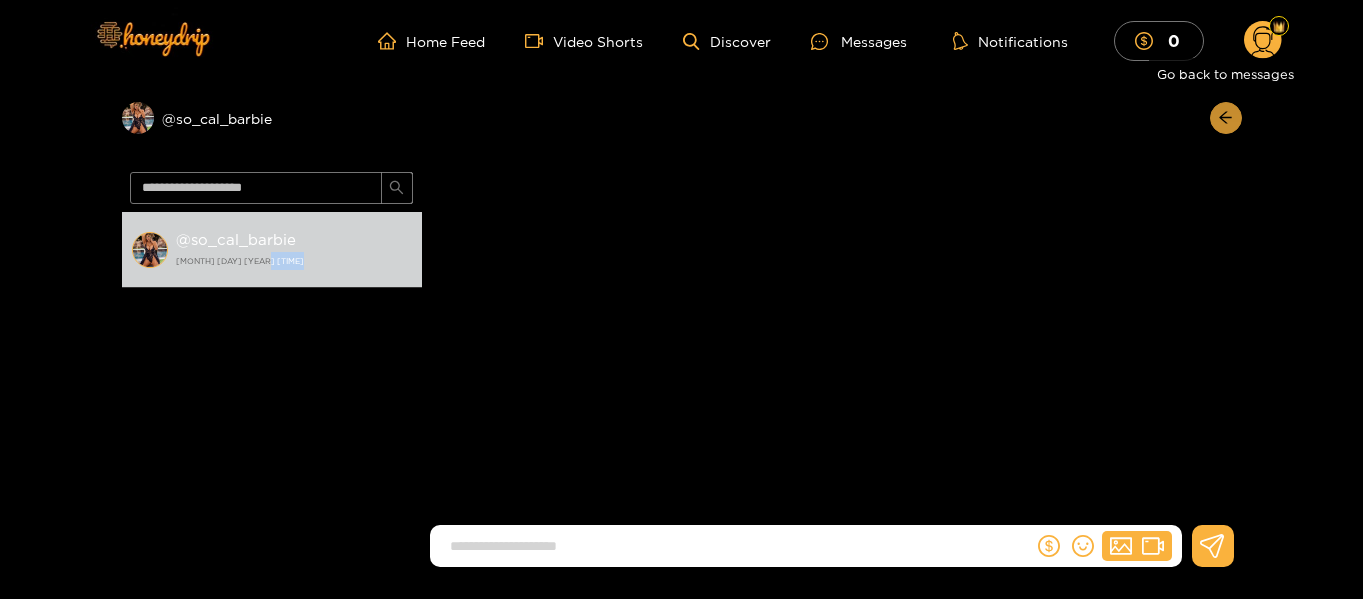 click 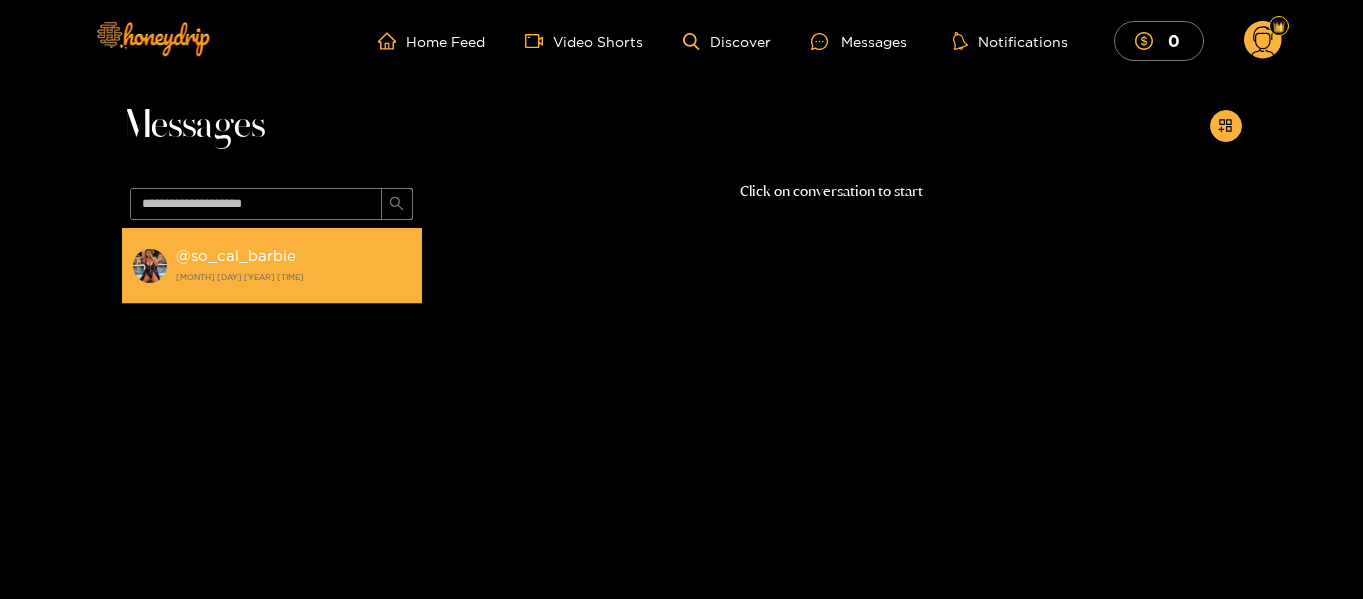 click on "[MONTH] [DAY] [YEAR] [TIME]" at bounding box center [294, 277] 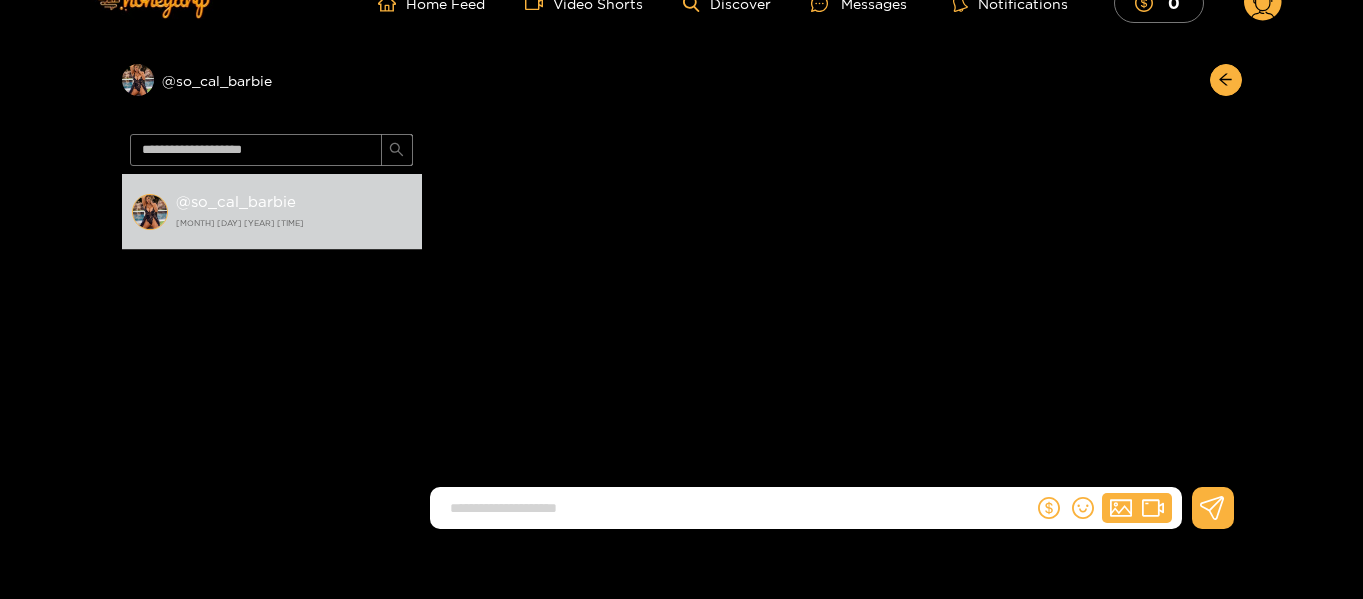 scroll, scrollTop: 0, scrollLeft: 0, axis: both 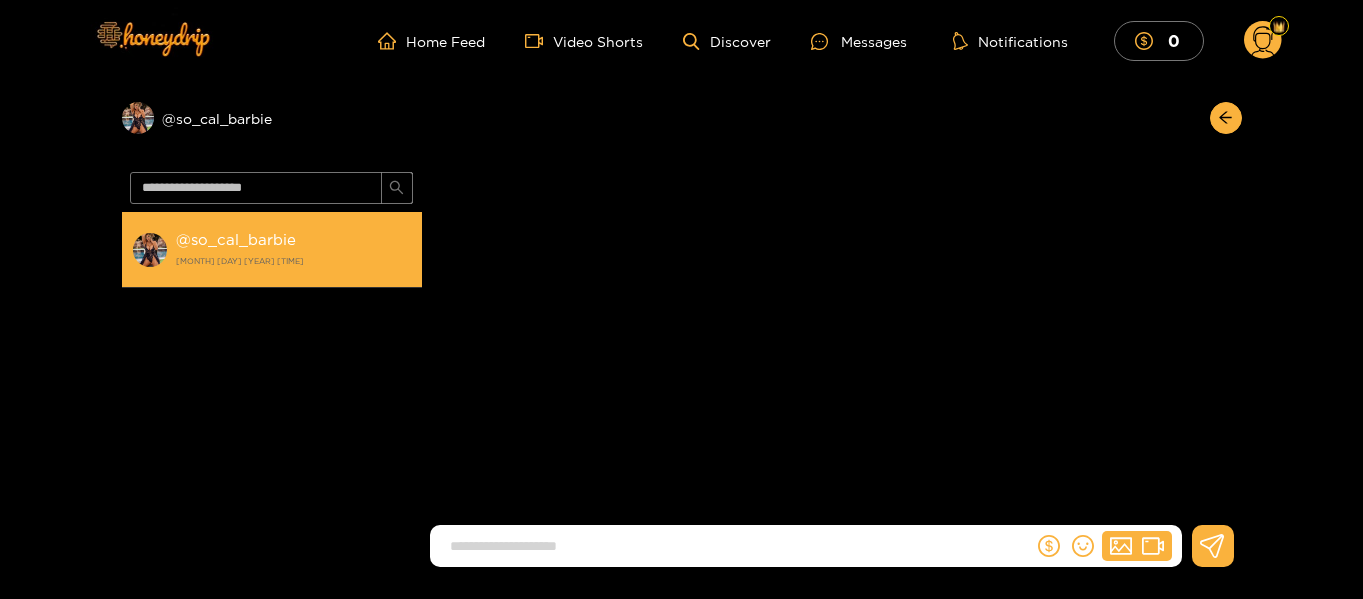 click on "[MONTH] [DAY] [YEAR] [TIME]" at bounding box center [294, 261] 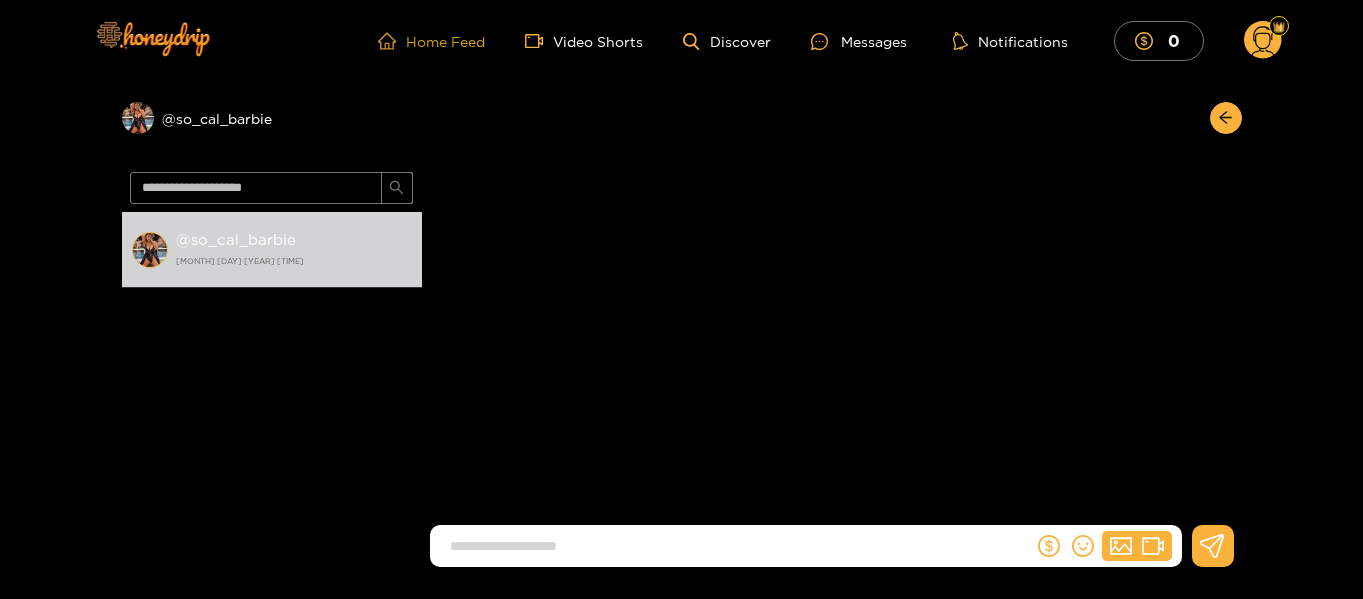 click on "Home Feed" at bounding box center [431, 41] 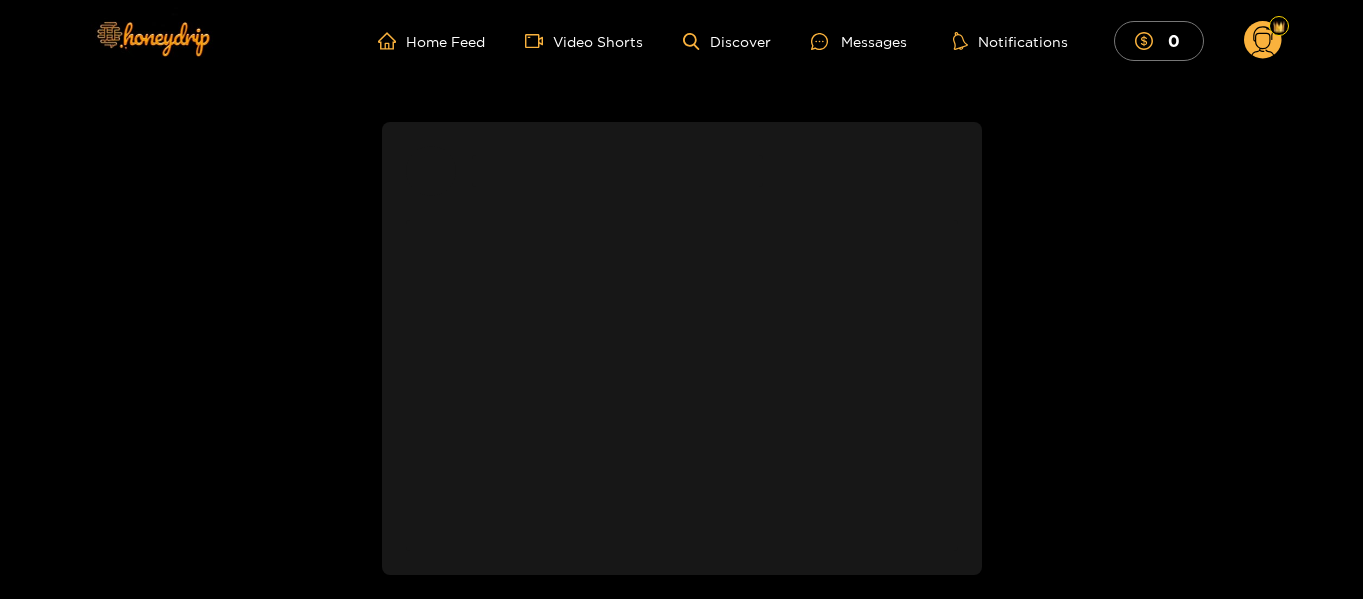 drag, startPoint x: 1361, startPoint y: 106, endPoint x: 1360, endPoint y: 150, distance: 44.011364 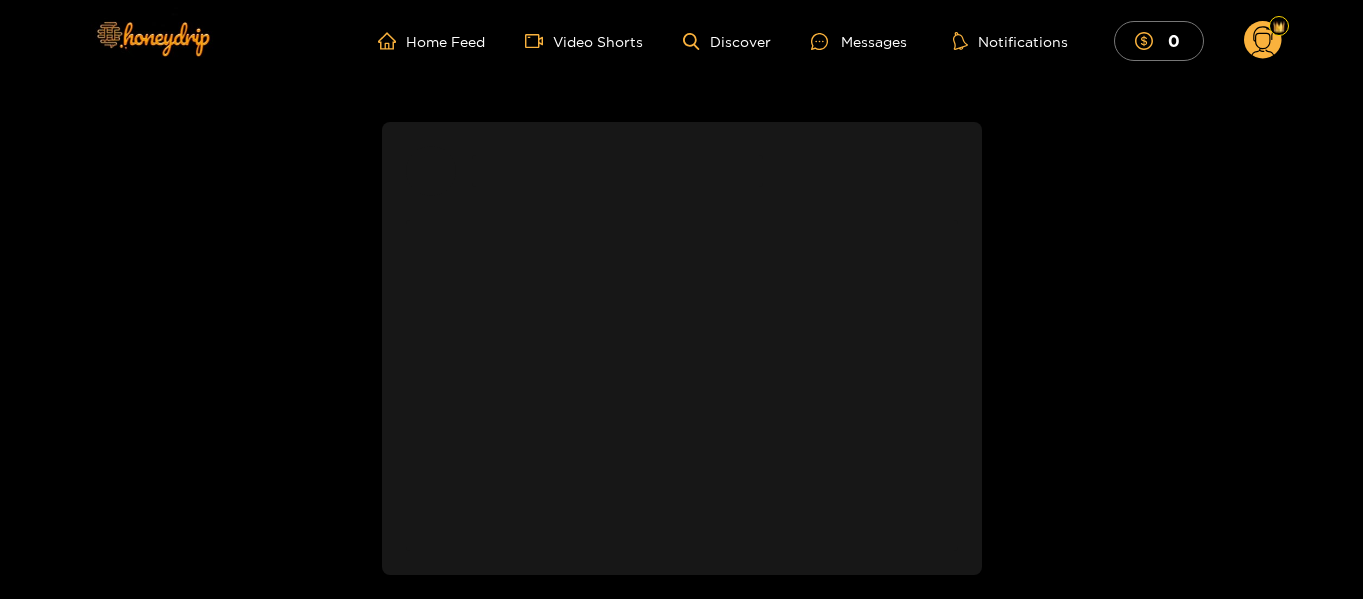 click on "Home Feed Video Shorts Discover Messages Notifications 0 0 0 About Contact Terms of Service Privacy Policy Custodian of Records Visa Integrity Risk Program WOH Brands LLC © Copyright 2022" at bounding box center [681, 1363] 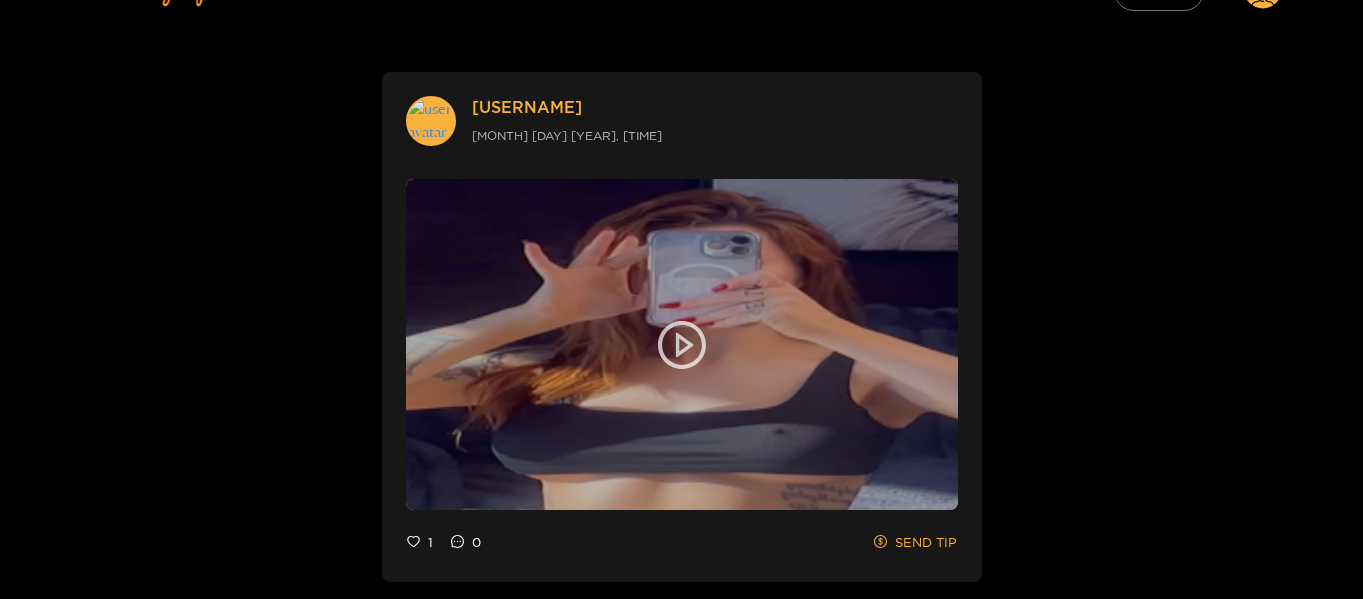 scroll, scrollTop: 0, scrollLeft: 0, axis: both 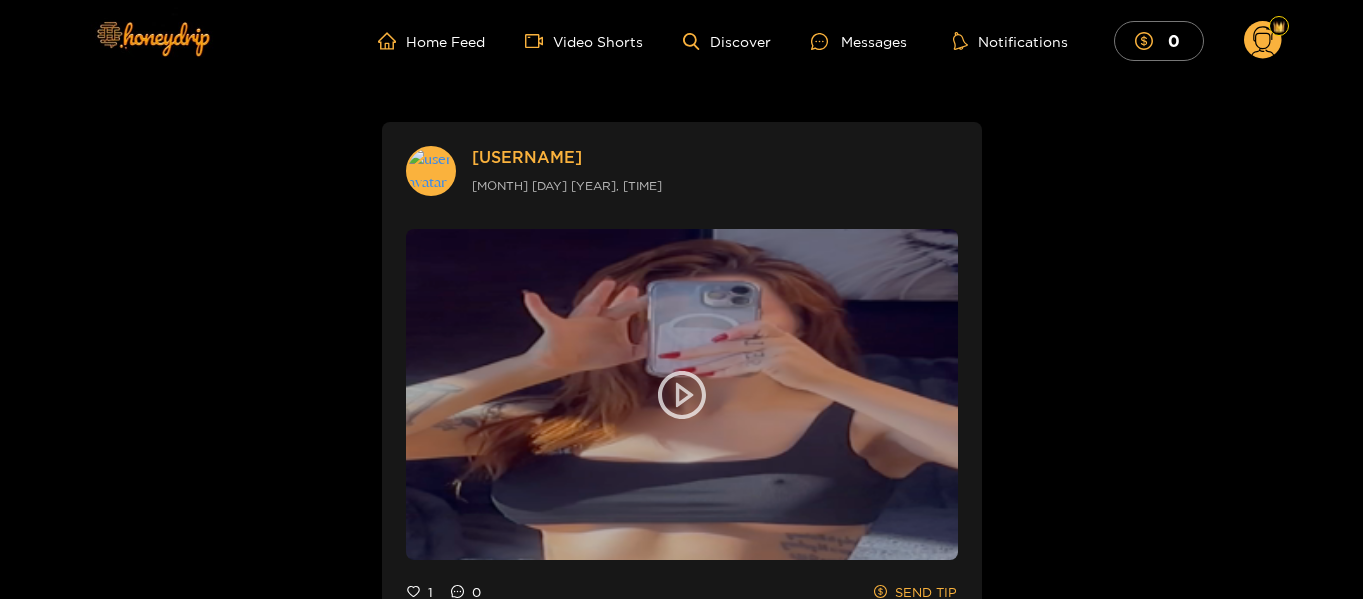 drag, startPoint x: 1362, startPoint y: 41, endPoint x: 1364, endPoint y: 25, distance: 16.124516 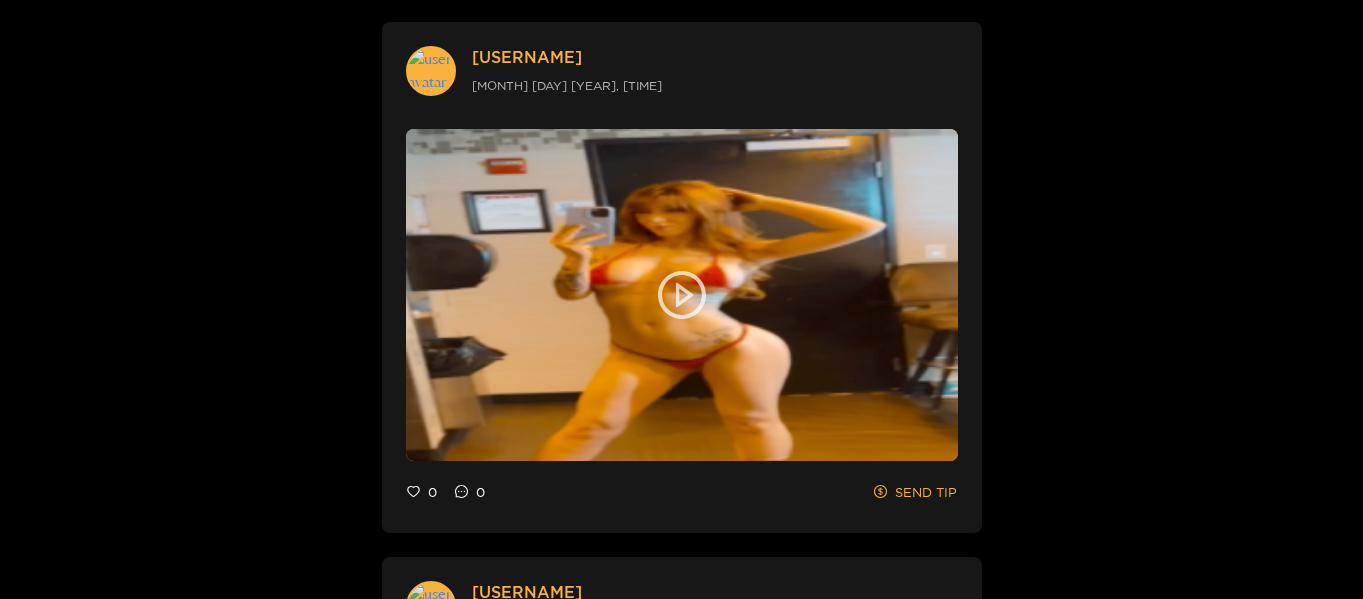 scroll, scrollTop: 3819, scrollLeft: 0, axis: vertical 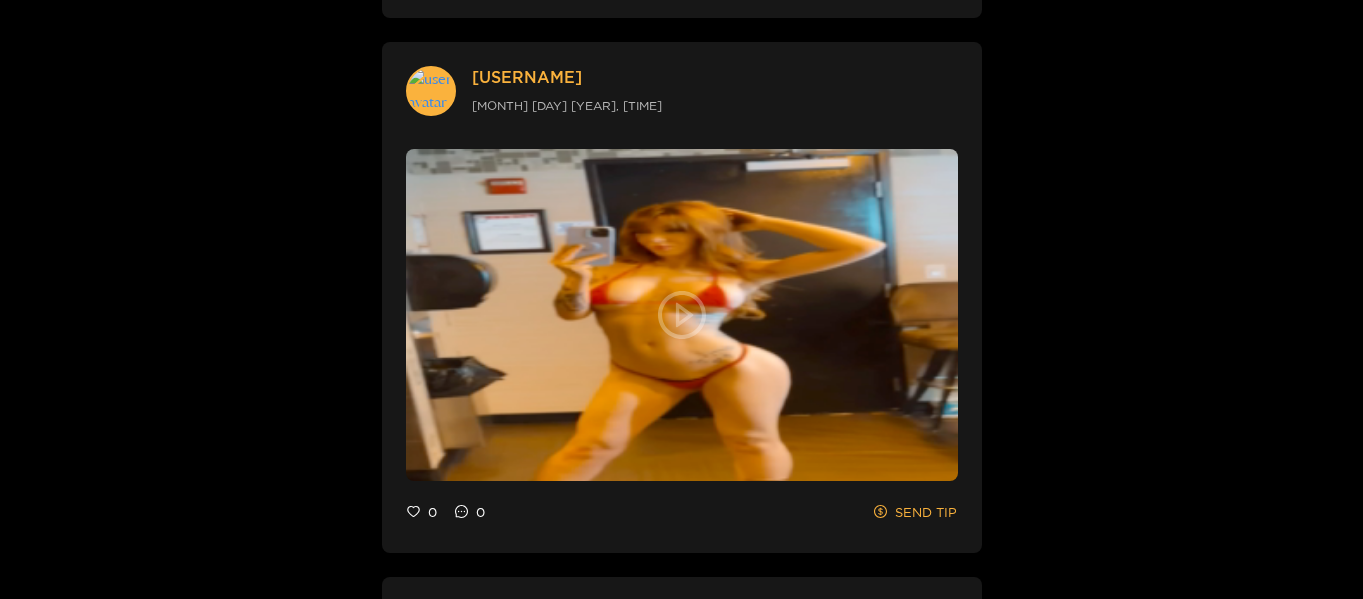 click 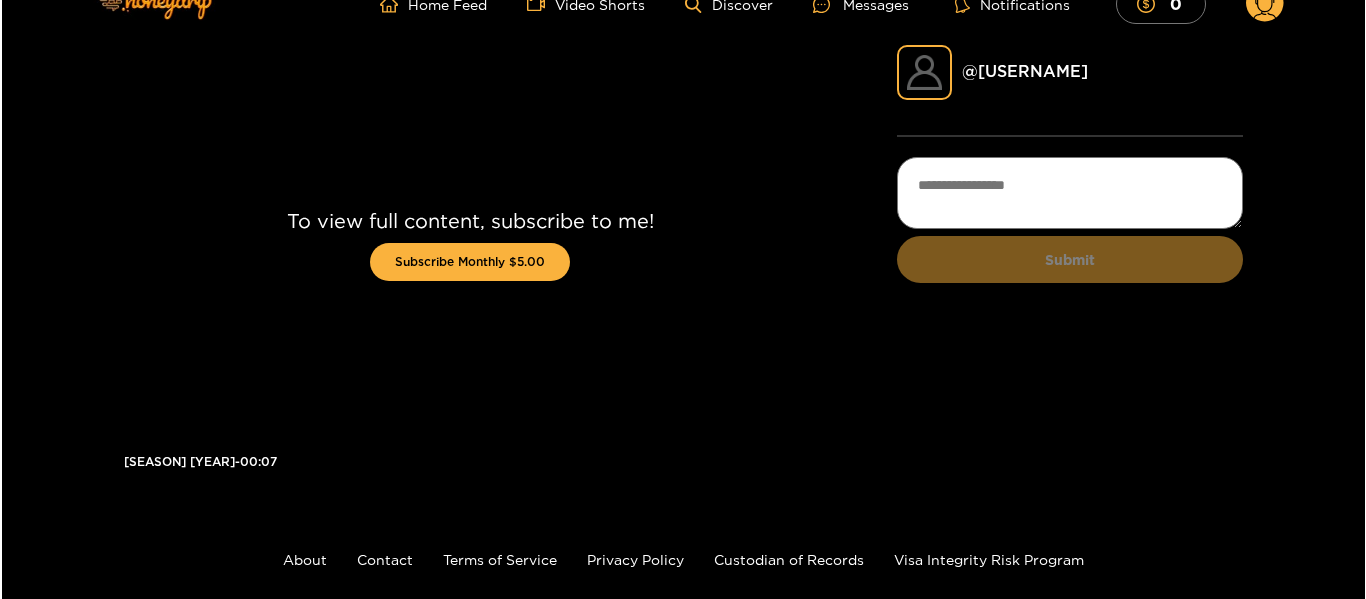 scroll, scrollTop: 0, scrollLeft: 0, axis: both 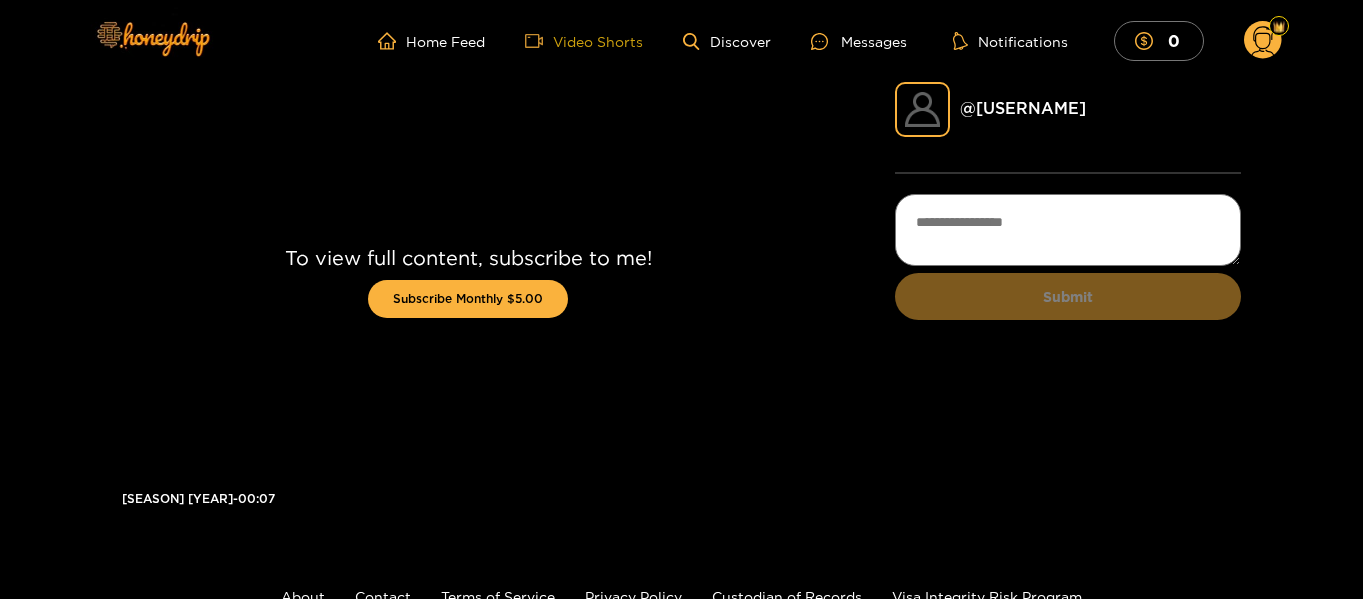 click on "Video Shorts" at bounding box center [584, 41] 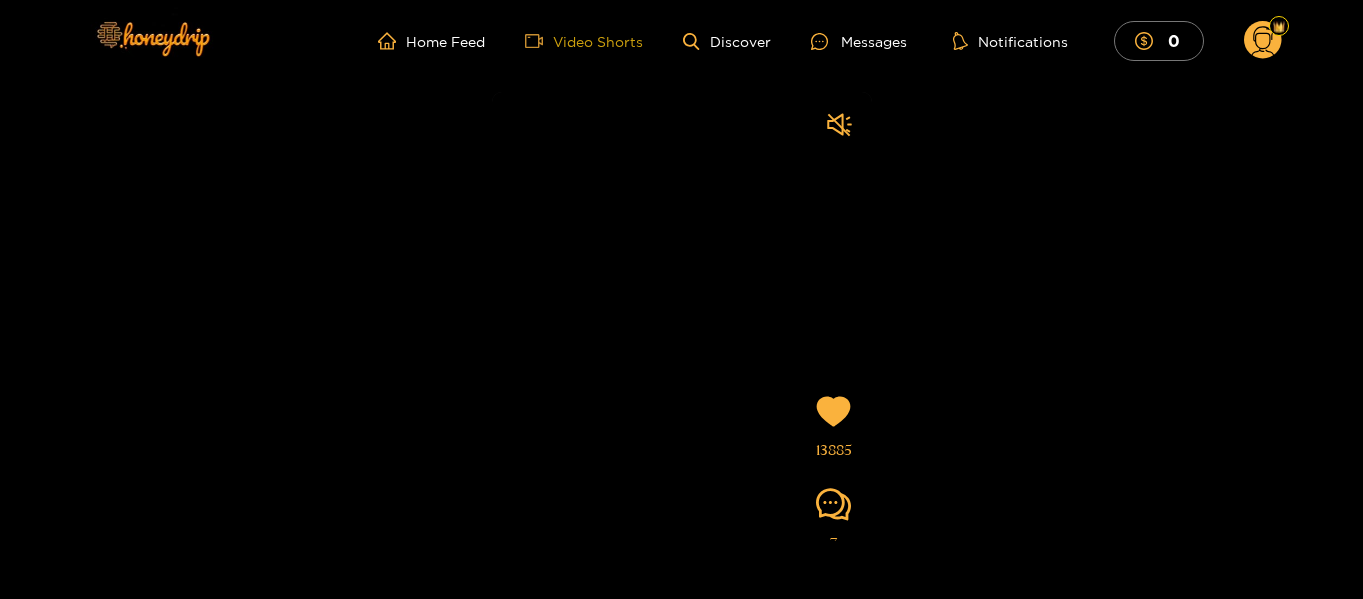 click on "Video Shorts" at bounding box center [584, 41] 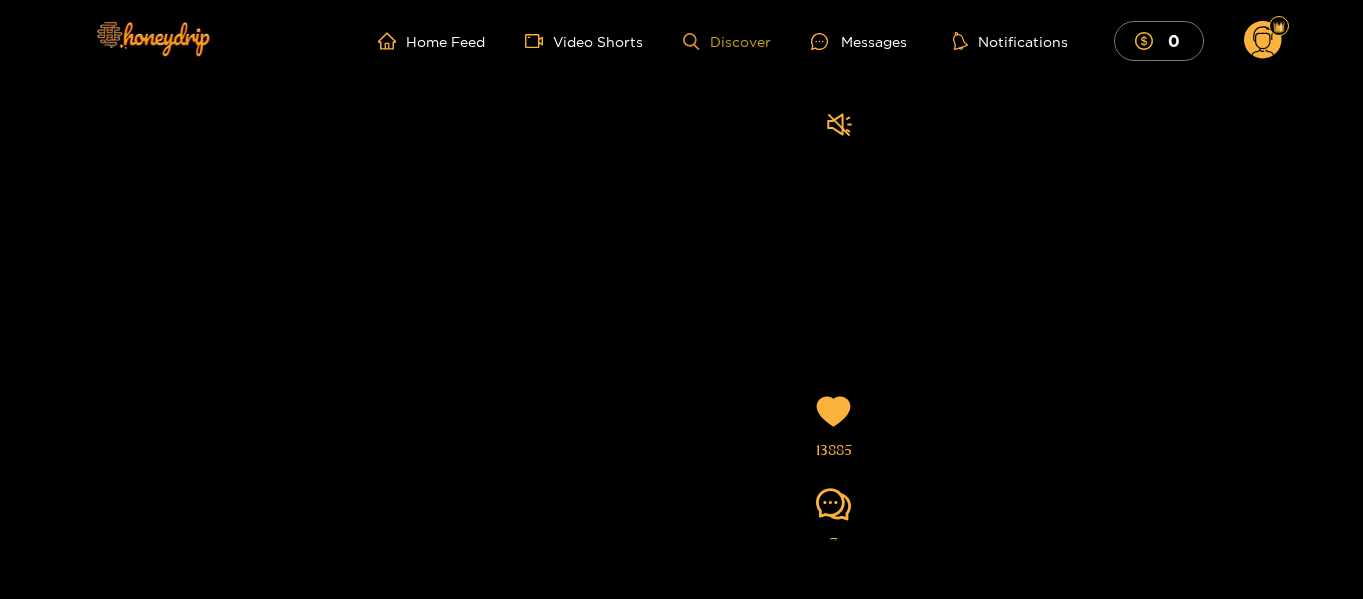 click on "Discover" at bounding box center (726, 41) 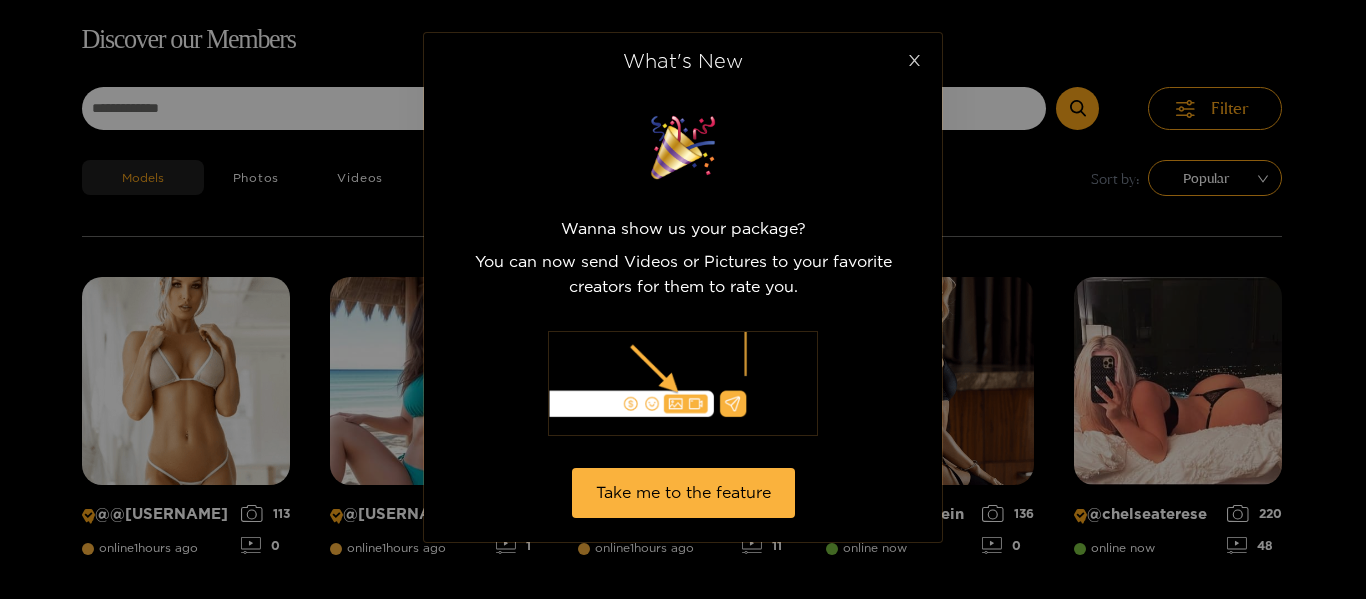 click 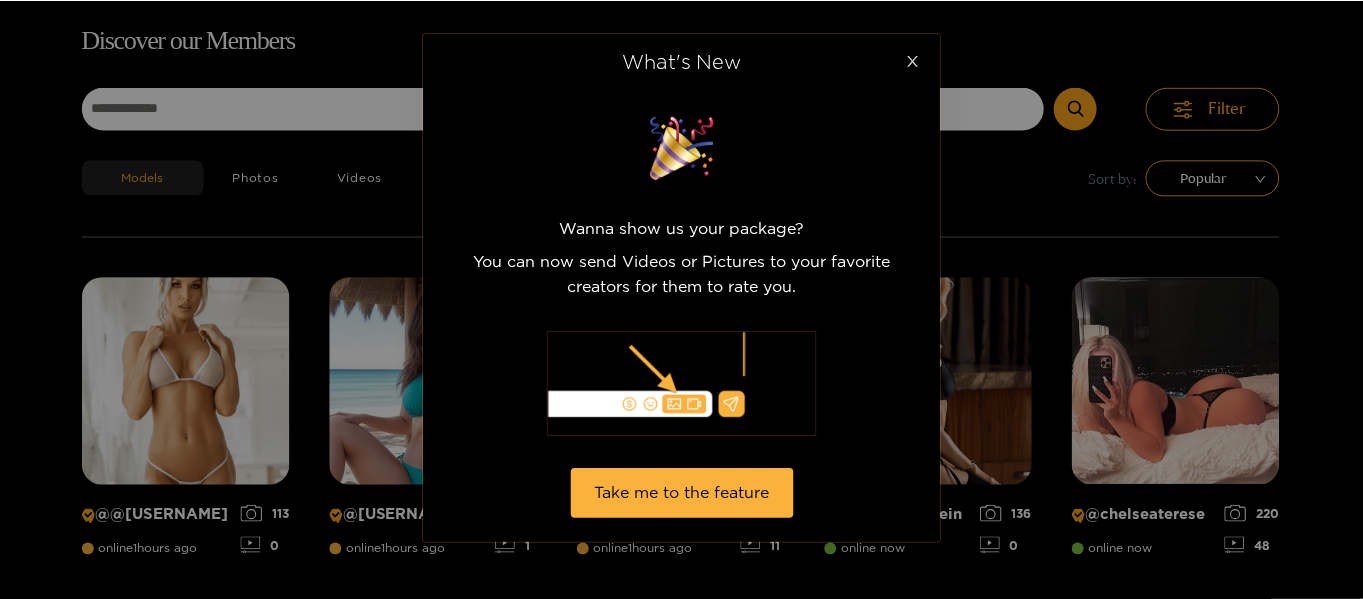 scroll, scrollTop: 128, scrollLeft: 0, axis: vertical 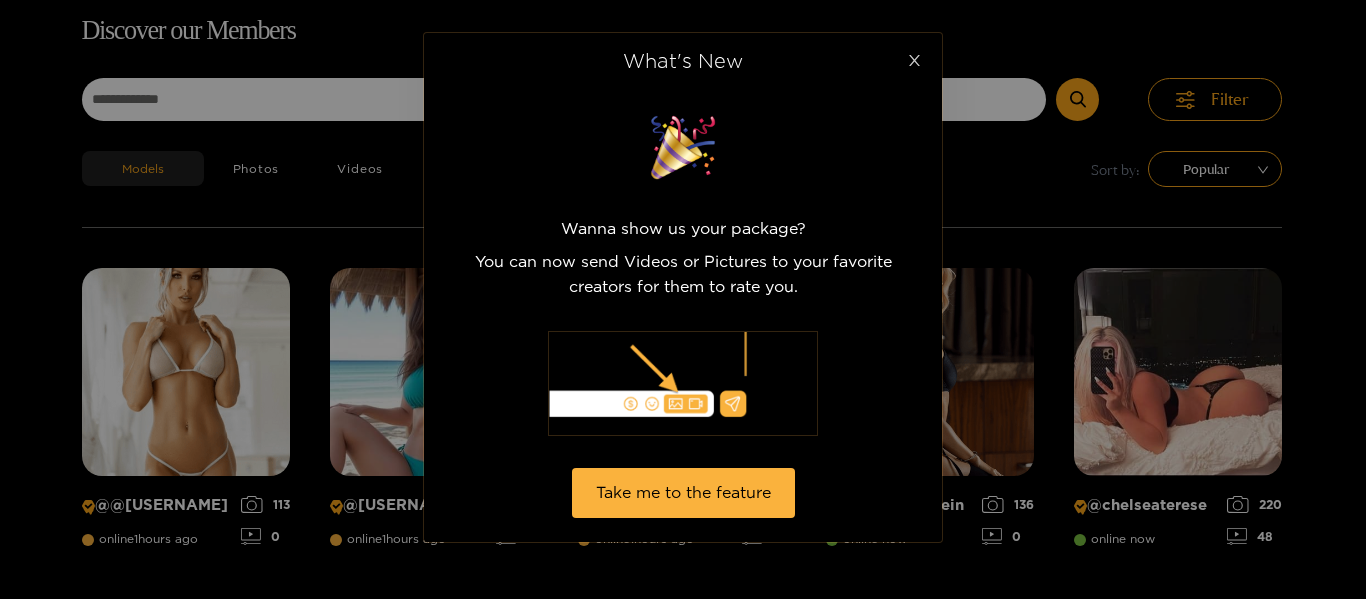 click at bounding box center (914, 61) 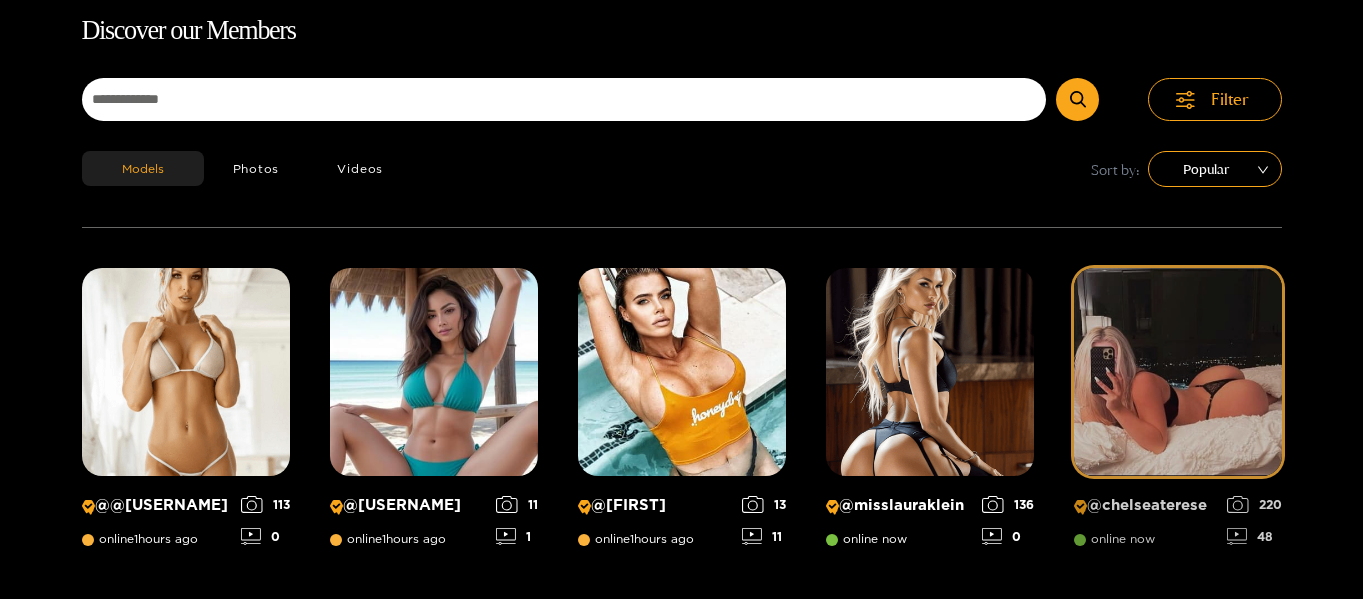 click at bounding box center [1178, 372] 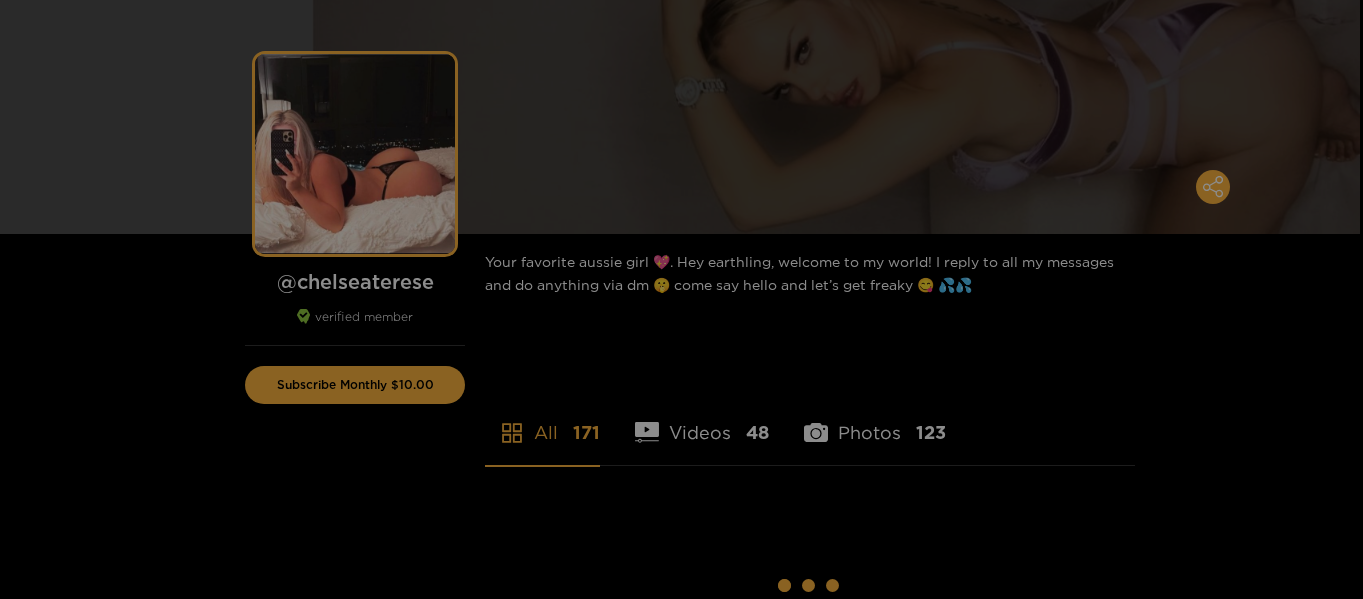 scroll, scrollTop: 0, scrollLeft: 0, axis: both 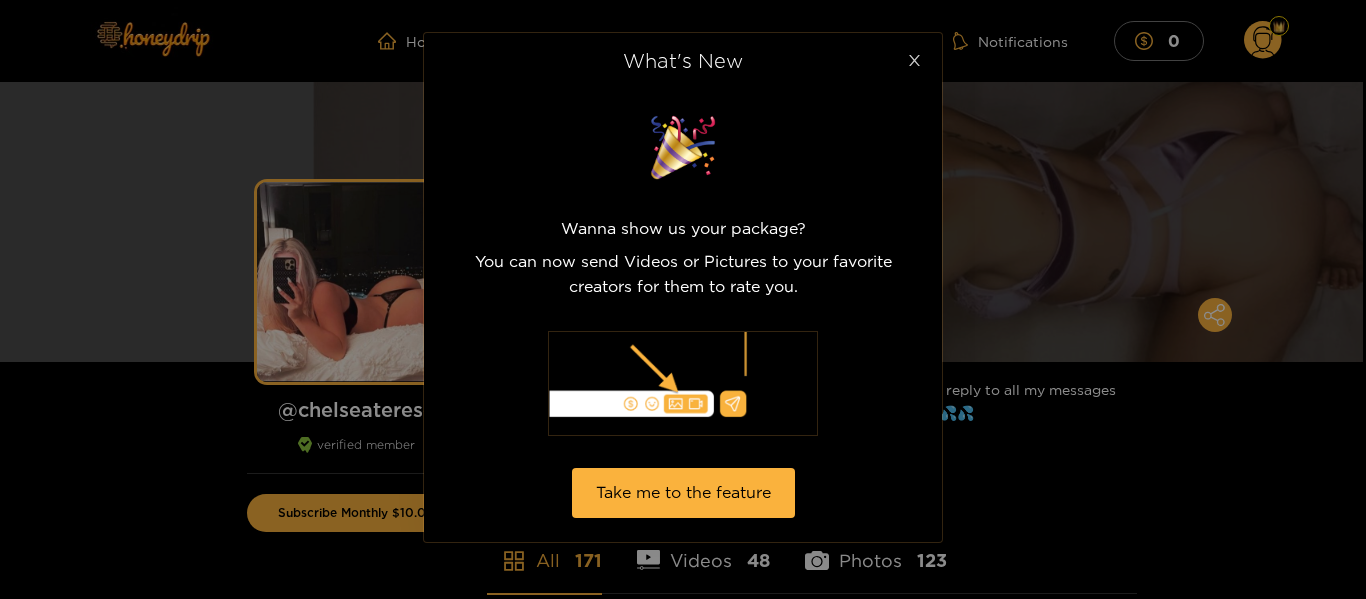 click 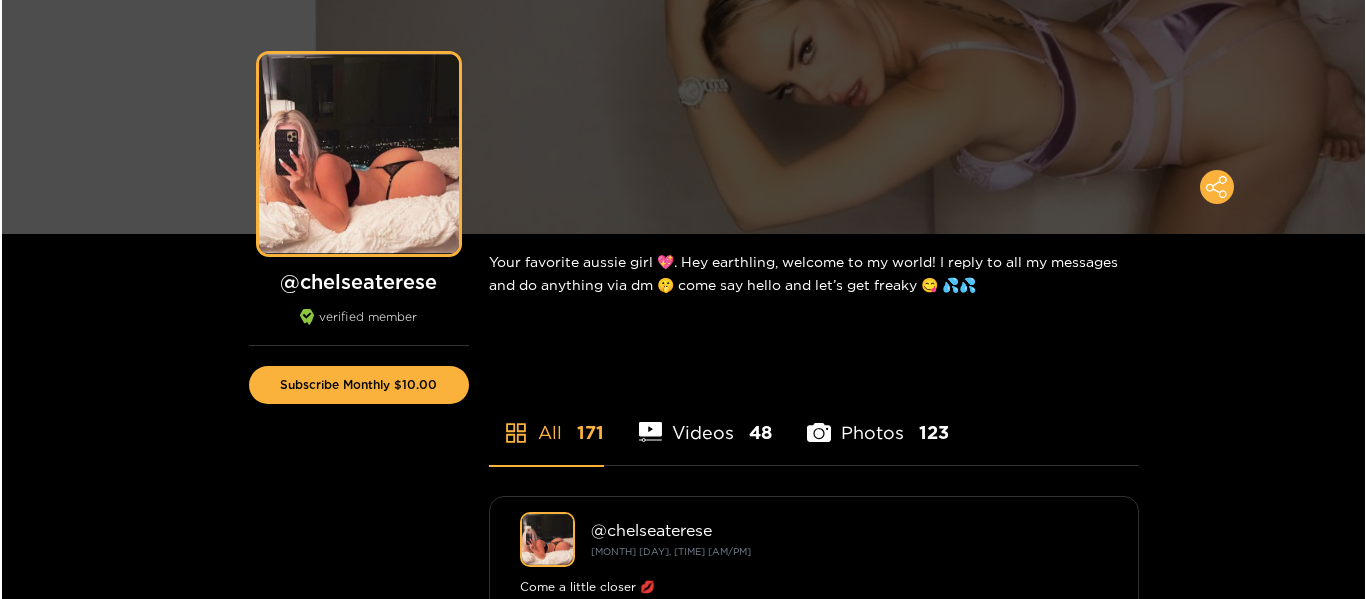 scroll, scrollTop: 0, scrollLeft: 0, axis: both 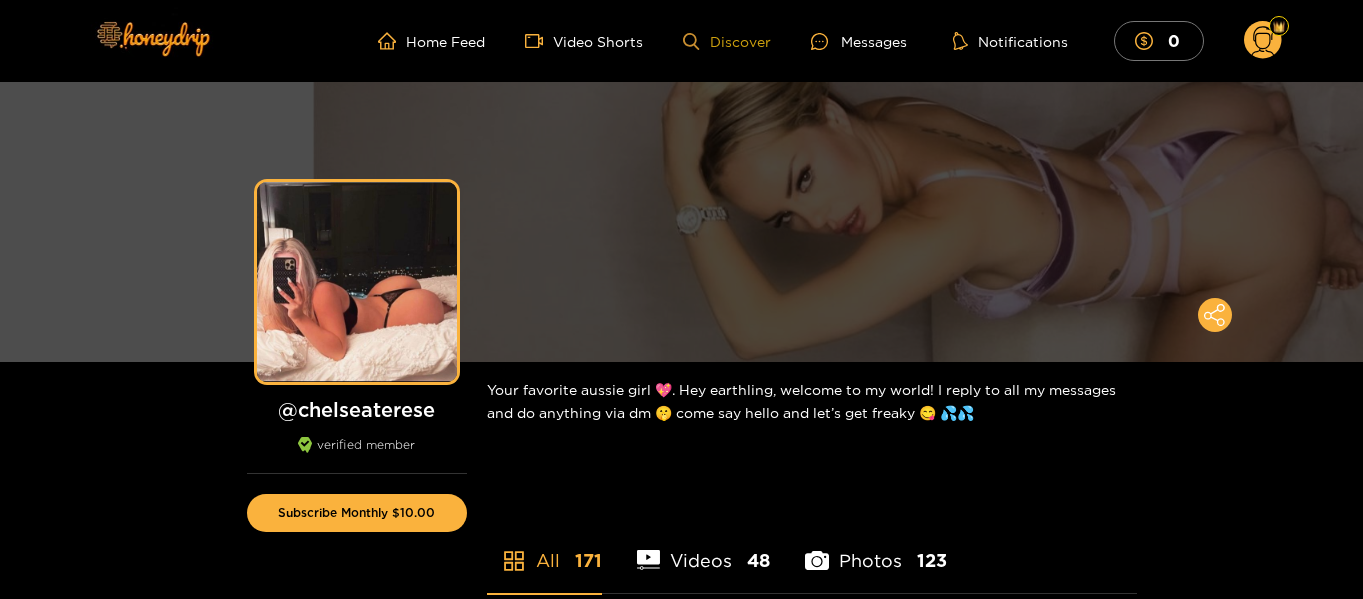 click on "Discover" at bounding box center [726, 41] 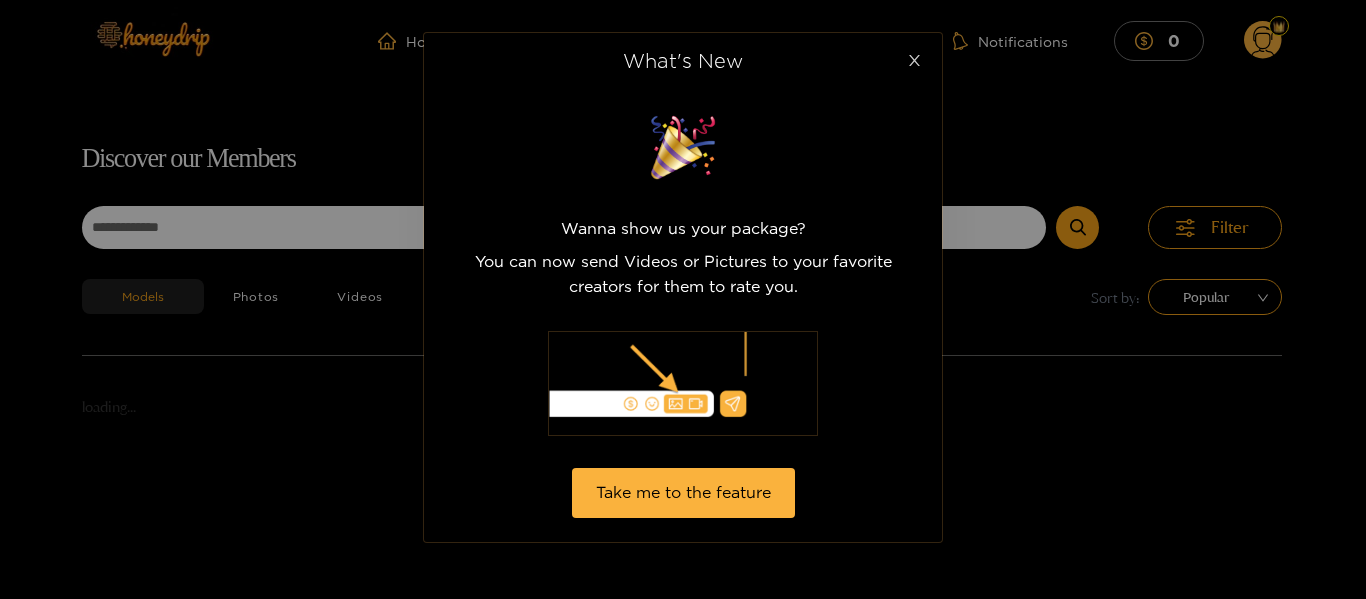 click 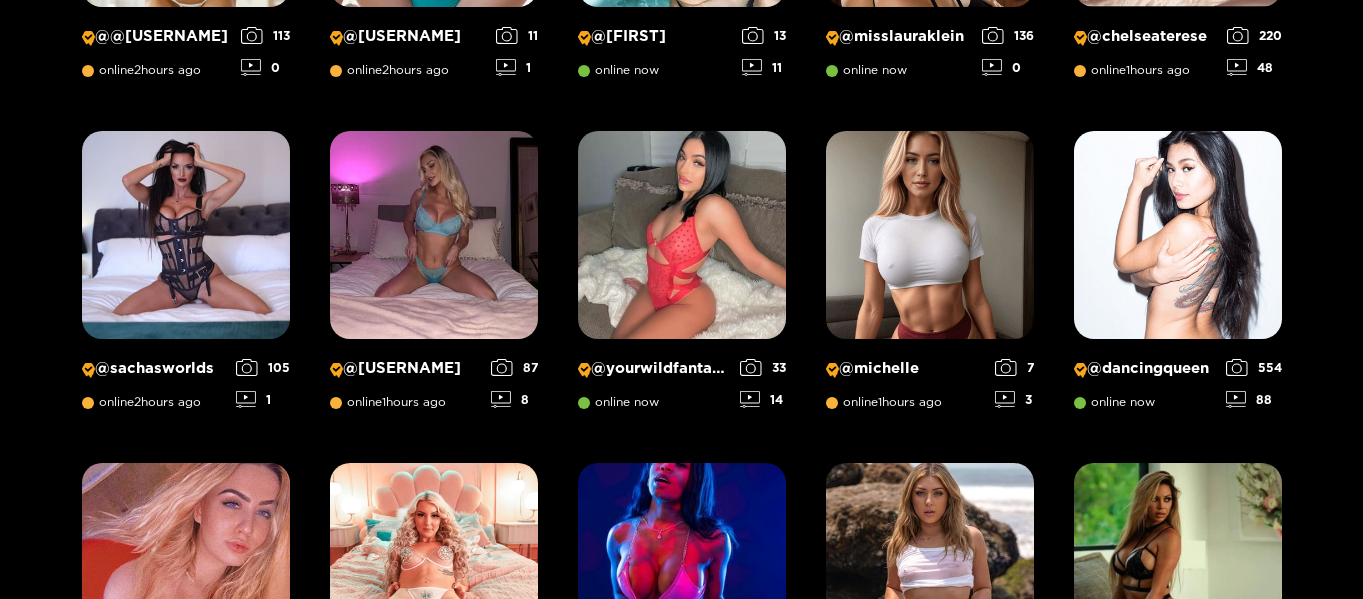 scroll, scrollTop: 602, scrollLeft: 0, axis: vertical 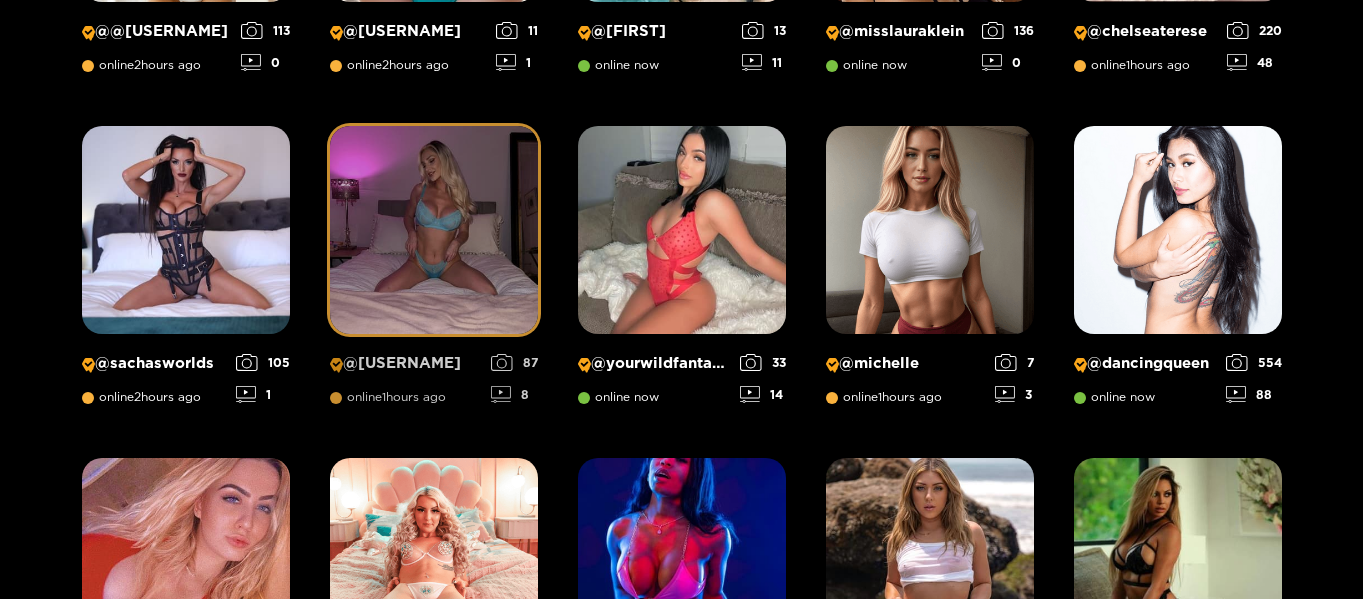 click at bounding box center (434, 230) 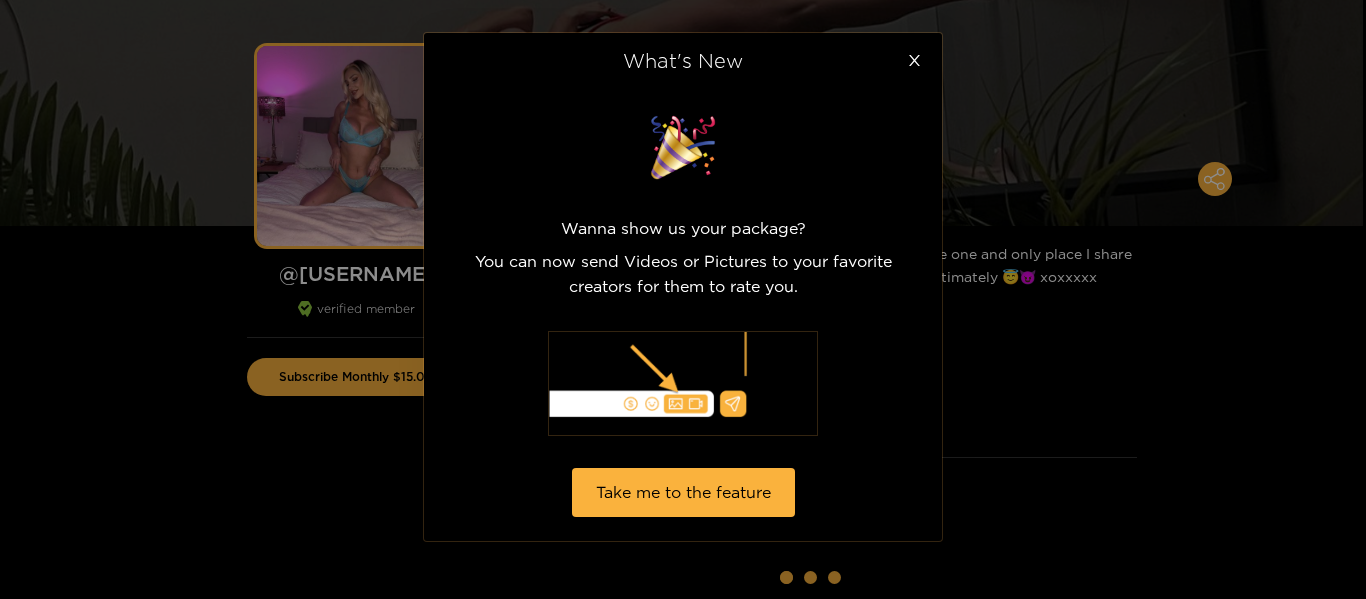 scroll, scrollTop: 12, scrollLeft: 0, axis: vertical 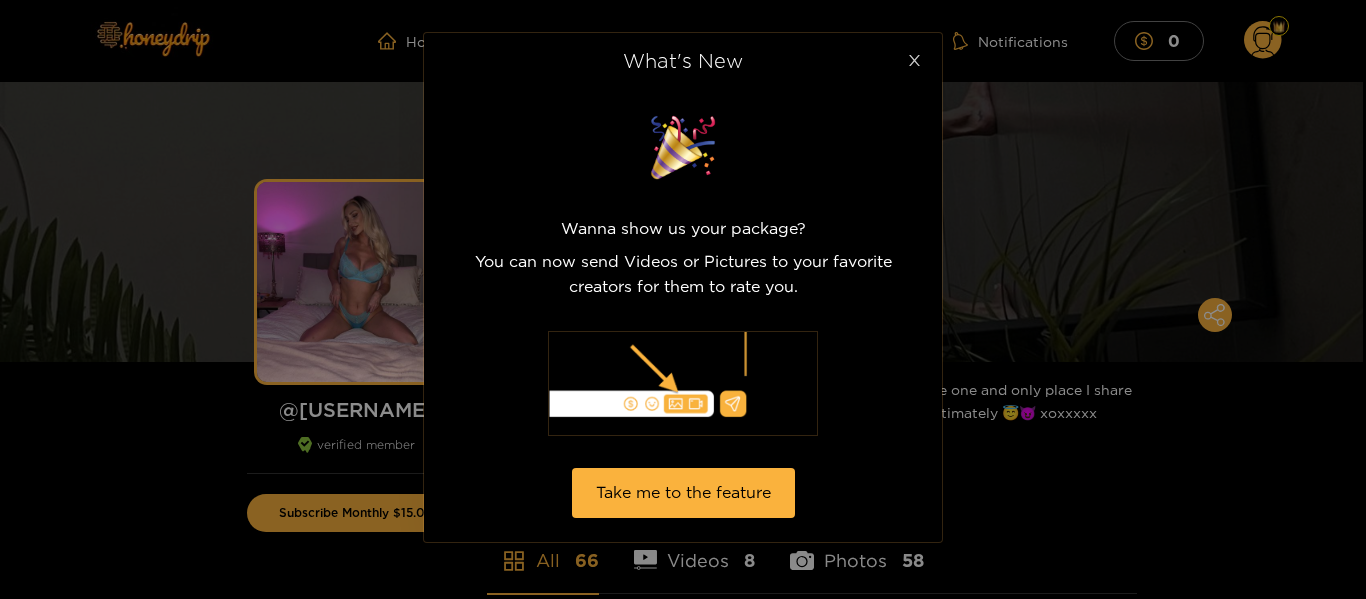 click 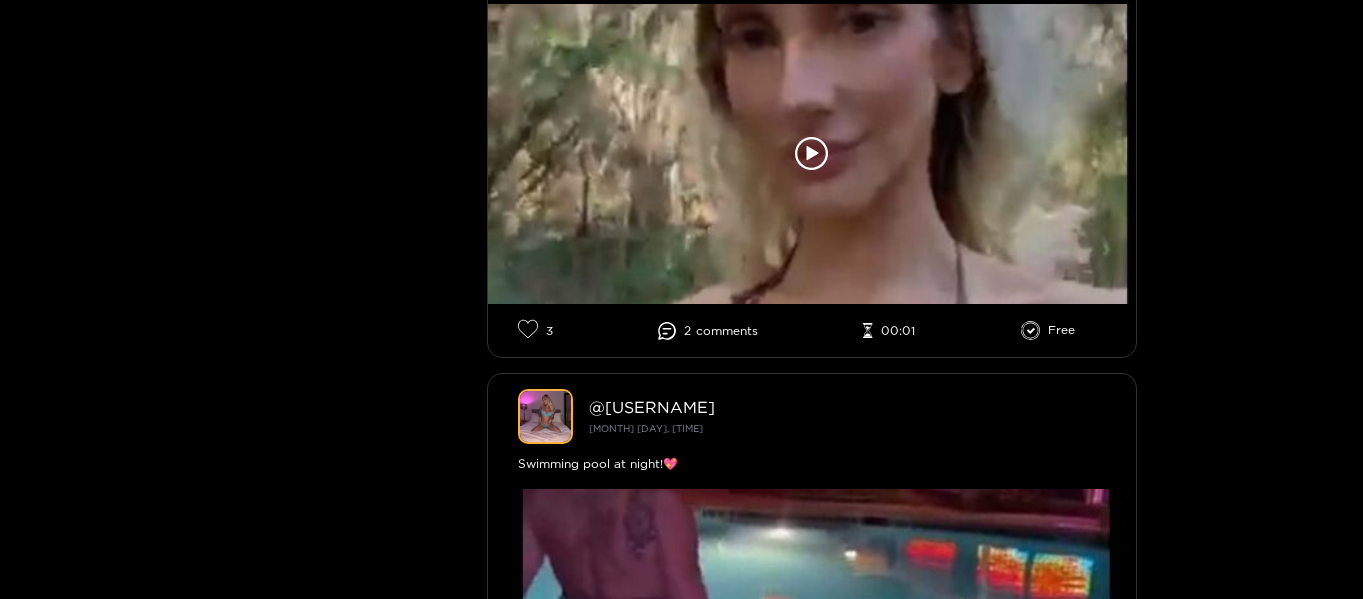 scroll, scrollTop: 1163, scrollLeft: 0, axis: vertical 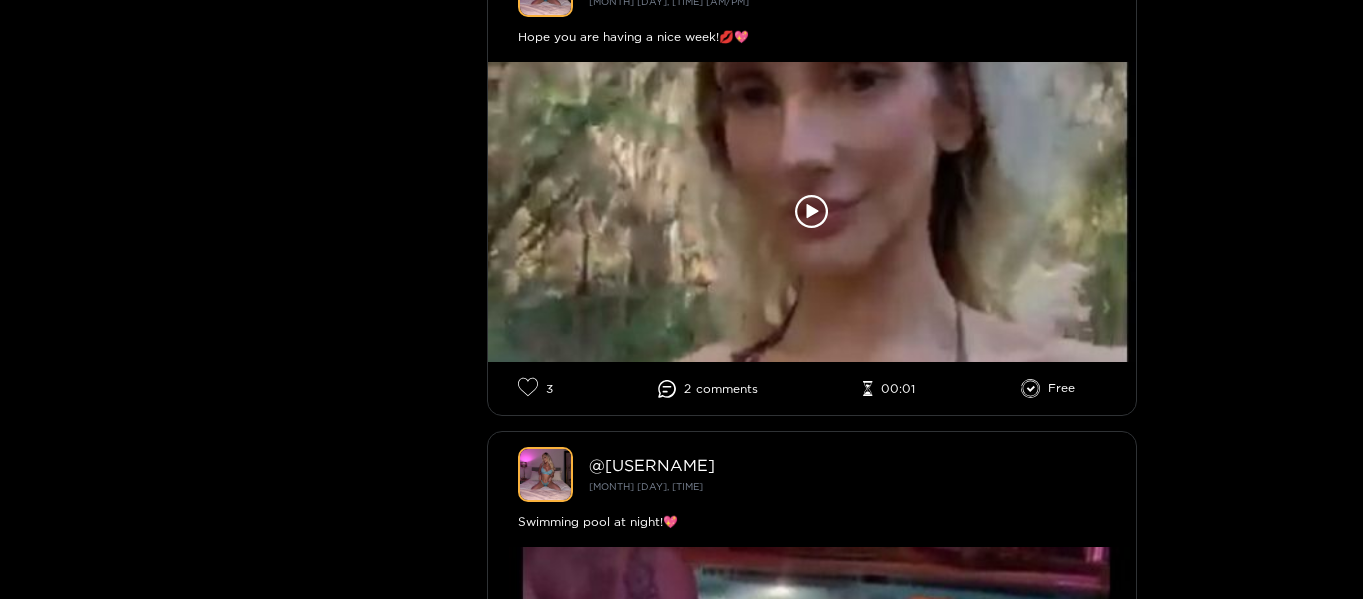 click 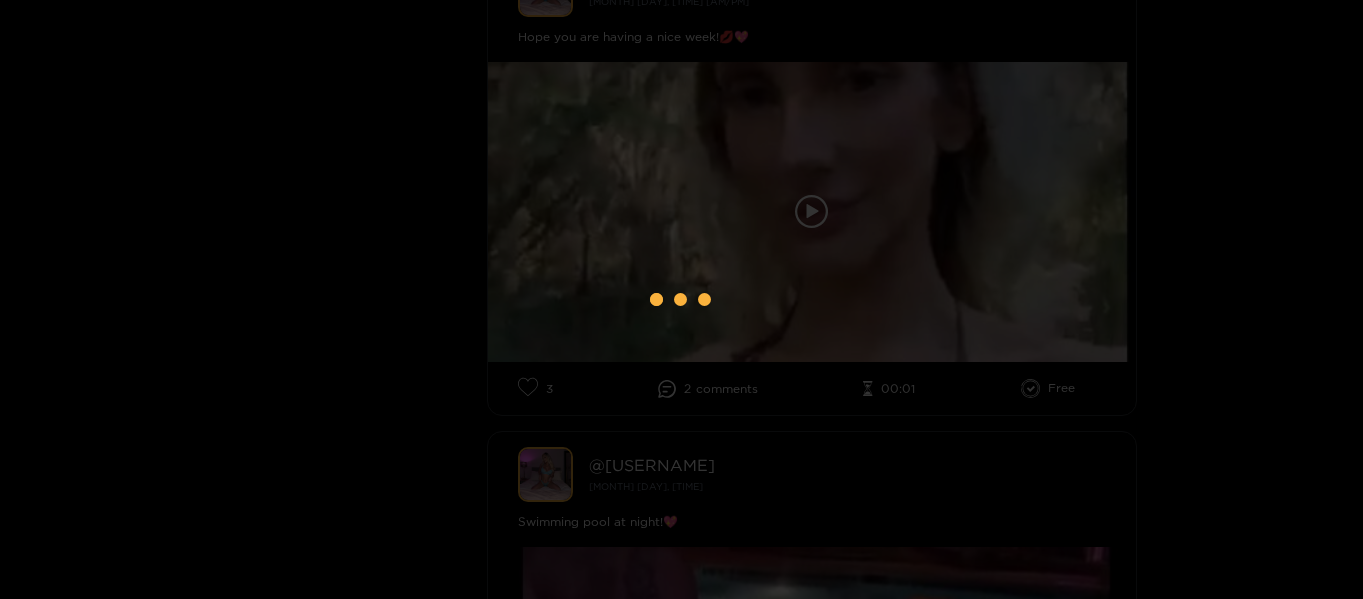 scroll, scrollTop: 1453, scrollLeft: 0, axis: vertical 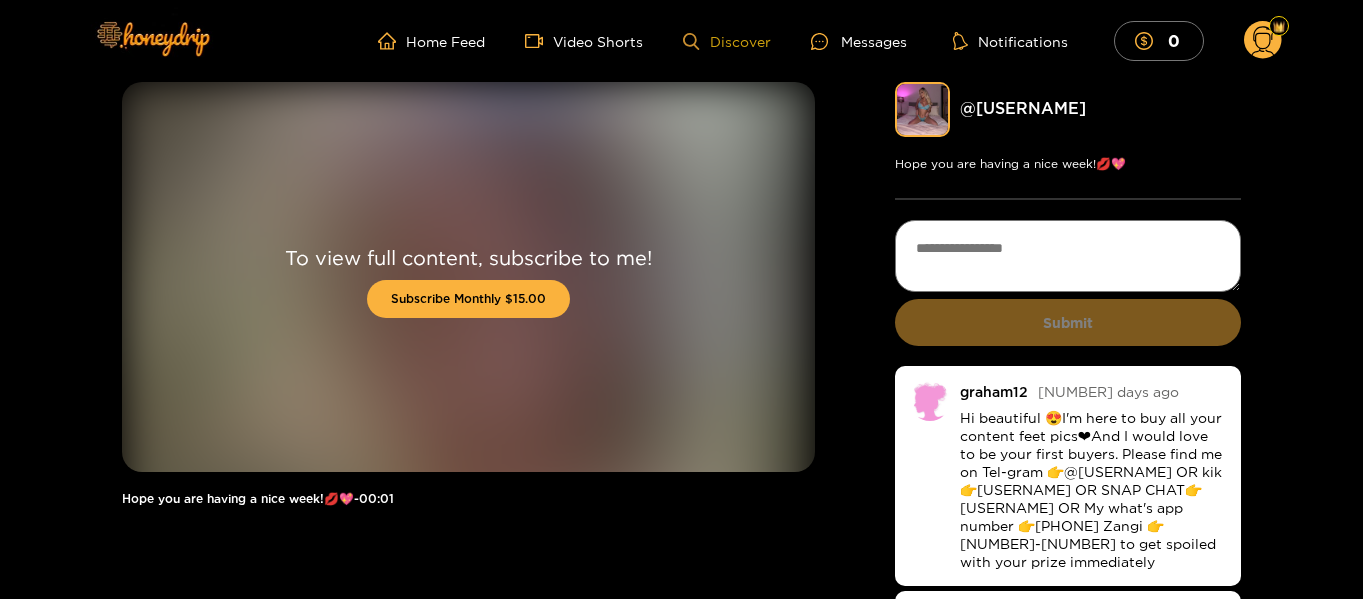 click on "Discover" at bounding box center [726, 41] 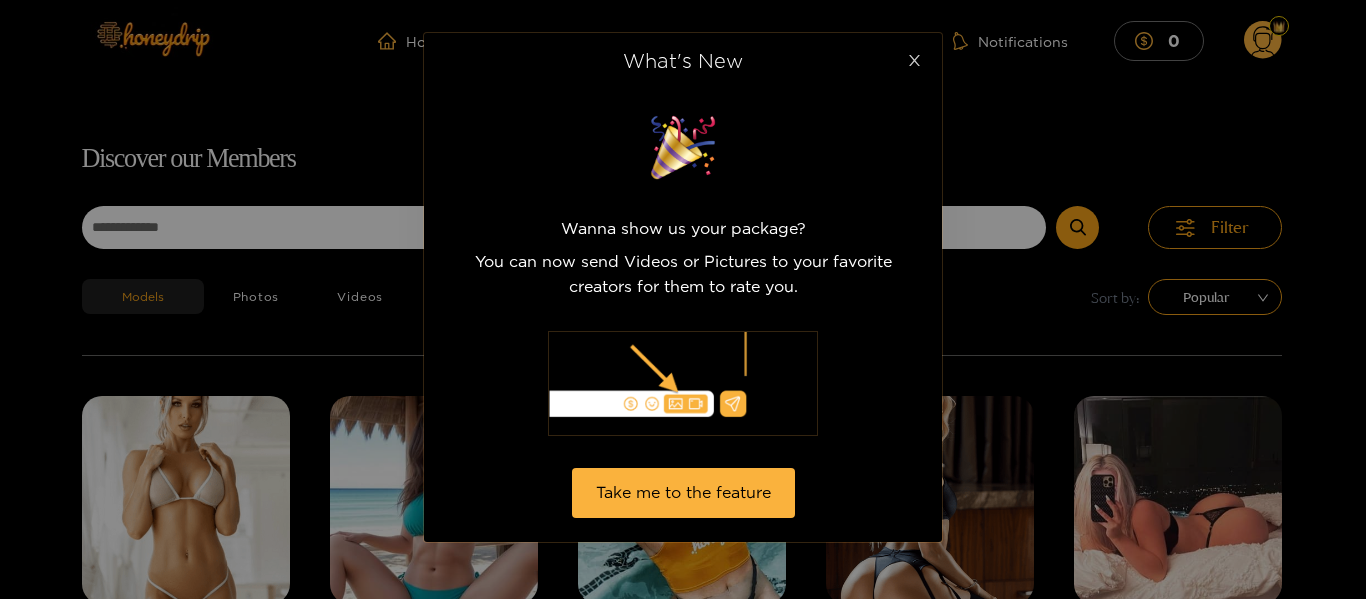 click 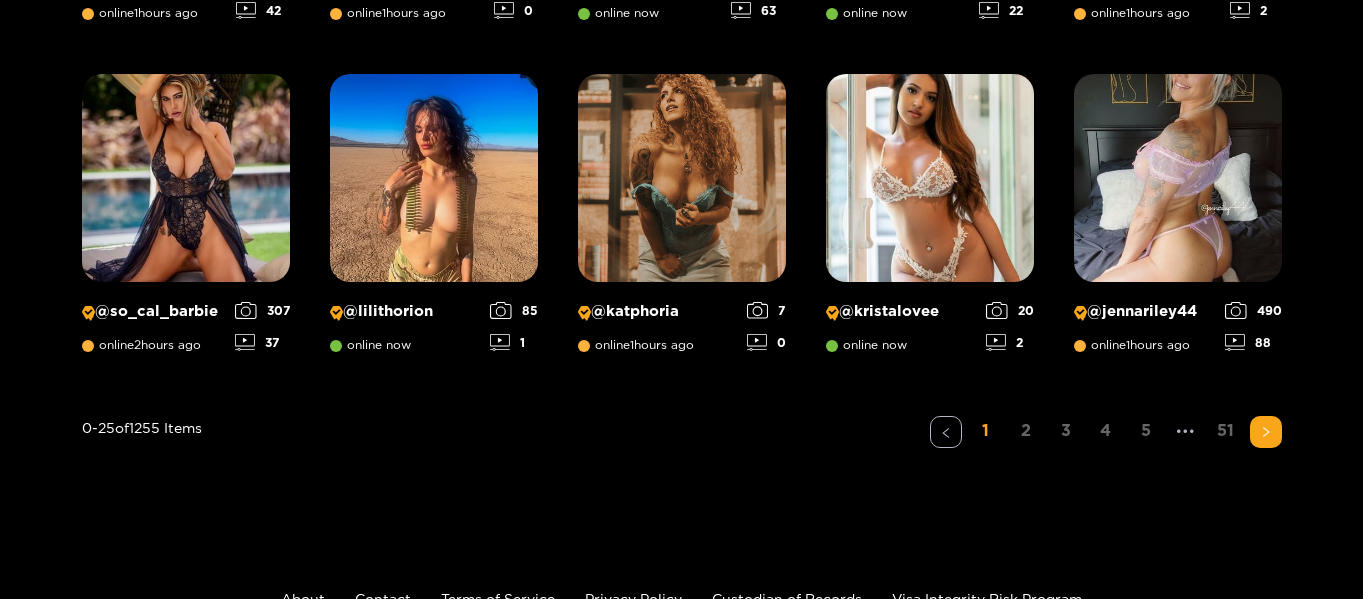 scroll, scrollTop: 1658, scrollLeft: 0, axis: vertical 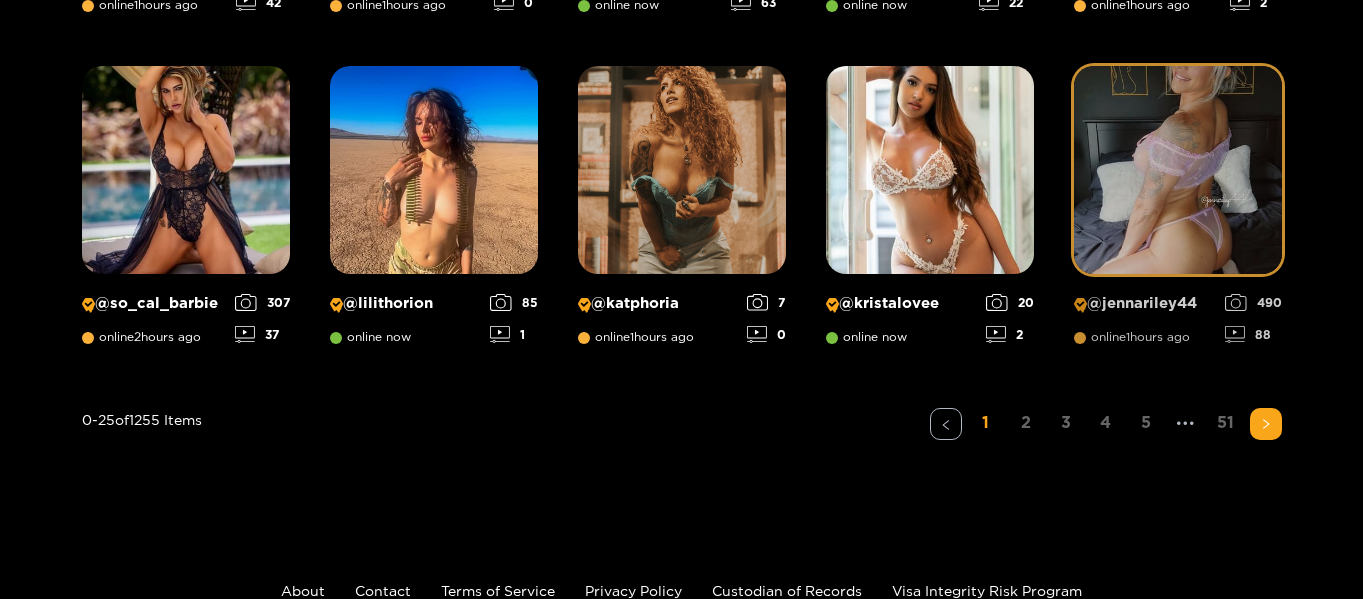click at bounding box center (1178, 170) 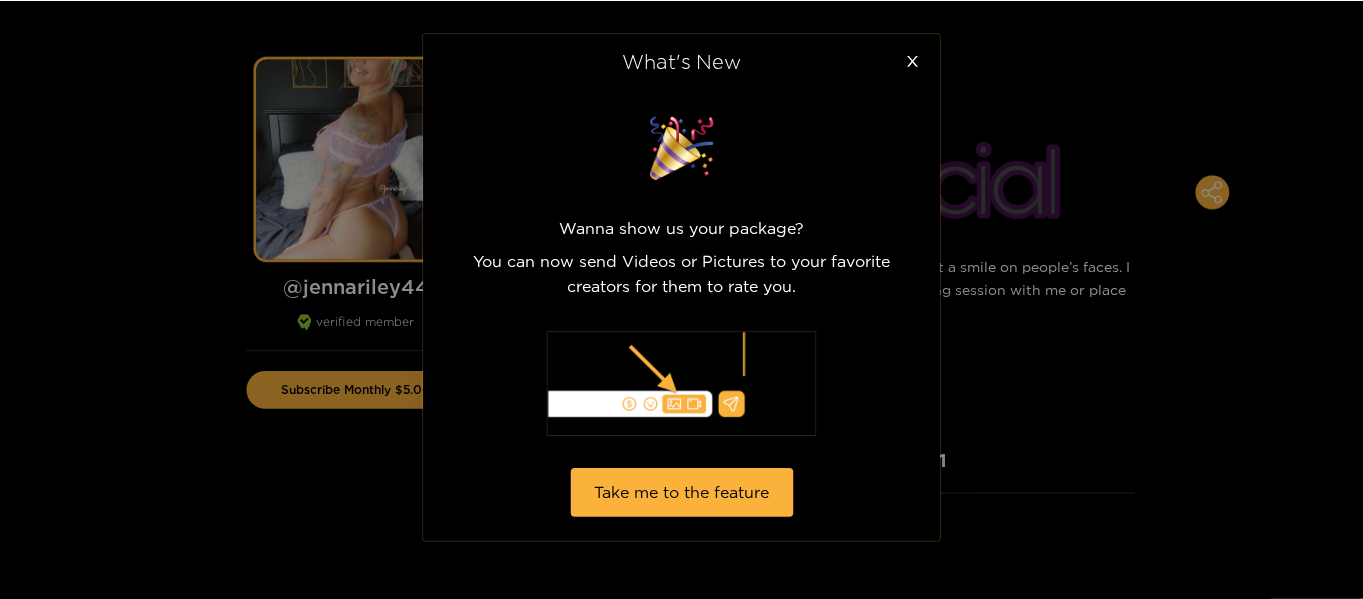 scroll, scrollTop: 0, scrollLeft: 0, axis: both 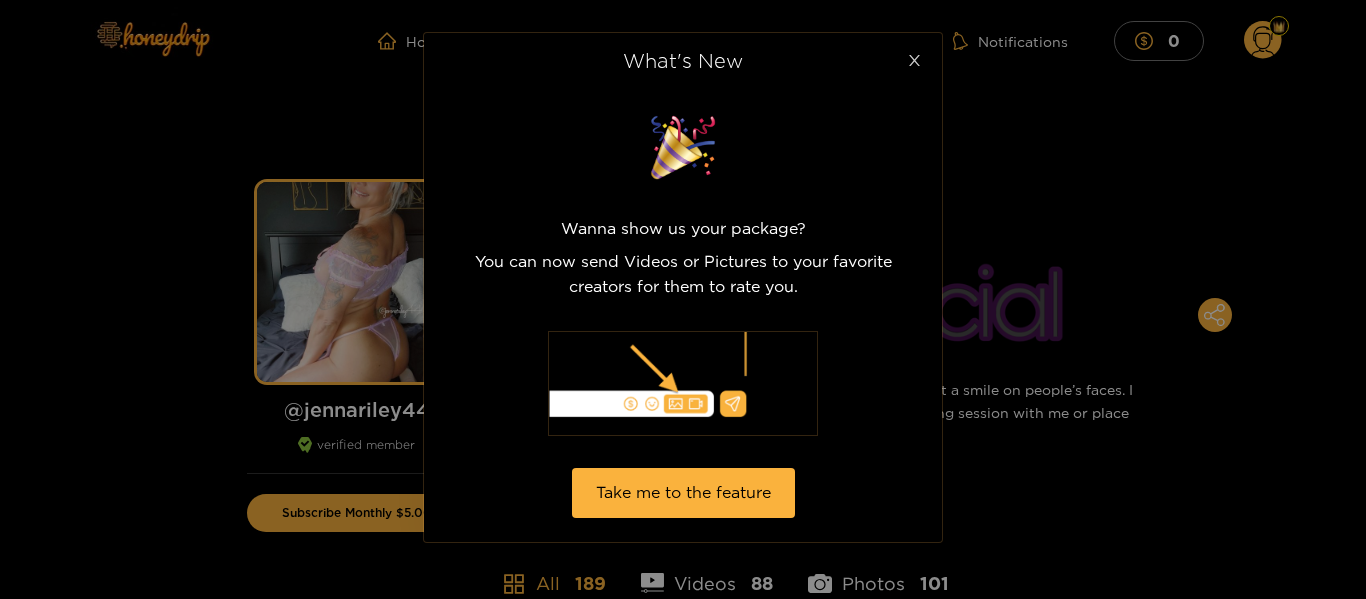 click 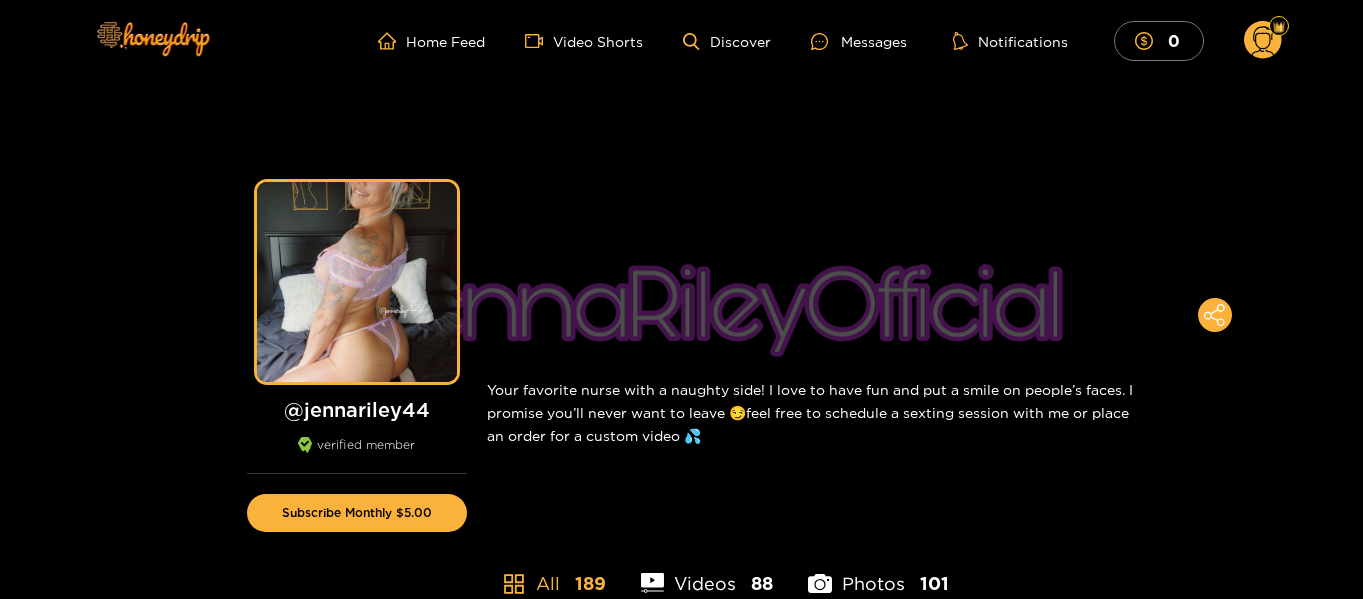 scroll, scrollTop: 343, scrollLeft: 0, axis: vertical 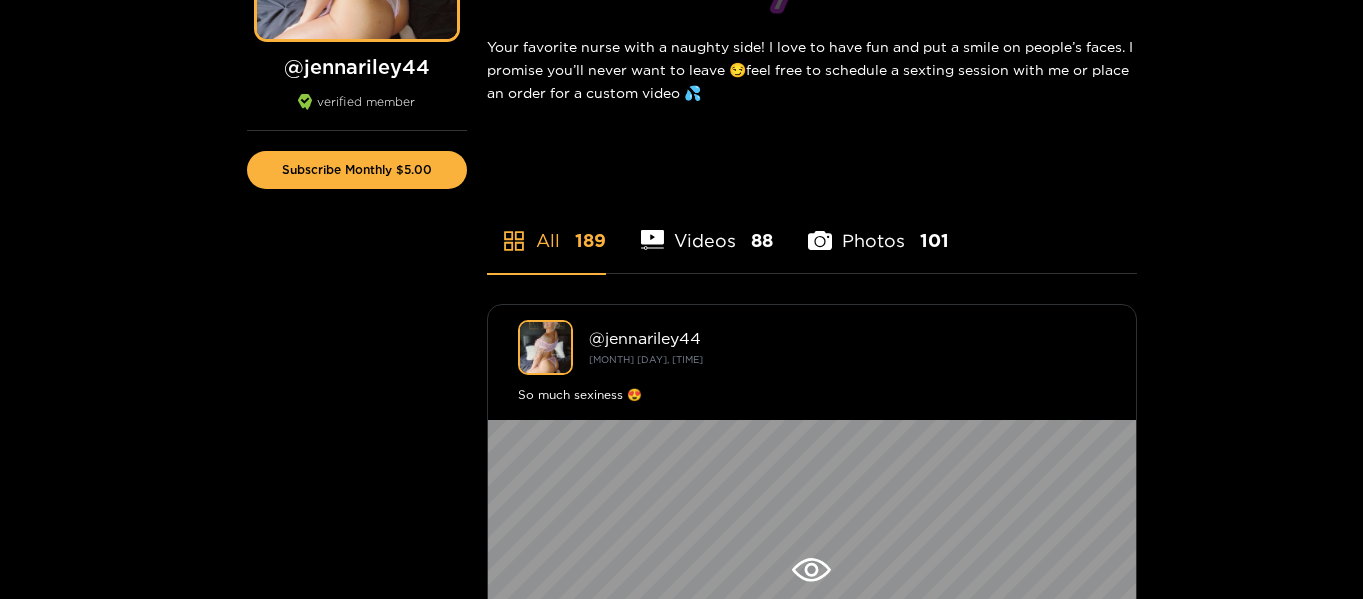 click on "Home Feed Video Shorts Discover Messages Notifications 0 0 0 Preview Preview @[USERNAME] verified member Subscribe Monthly [PRICE] Your favorite nurse with a naughty side! I love to have fun and put a smile on people’s faces. I promise you’ll never want to leave 😏feel free to schedule a sexting session with me or place an order for a custom video 💦 All [NUMBER] Videos [NUMBER] Photos 101 @[USERNAME] [MONTH] [DAY], [TIME] So much sexiness 😍 1 7 comment s [PRICE] 8 photos @[USERNAME] [MONTH] [DAY], [TIME] Thigh highs and 😻 3 comment s [PRICE] 5 photos @[USERNAME] [MONTH] [DAY], [TIME] Christmas lights 😻 1 0 comment s [PRICE] 2 photos @[USERNAME] [MONTH] [DAY], [TIME] Blue lingerie 💙 0 comment s [PRICE] 8 photos @[USERNAME] [MONTH] [DAY], [TIME] Showing my Christmas spirit 😉 2 comment s [PRICE] 7 photos @[USERNAME] [MONTH] [DAY], [TIME] Pink sheer lingerie 😏 0 comment s [PRICE] 5 photos @[USERNAME] [TIME] Sexy socks 😻 0 comment s [PRICE] 5 photos @[USERNAME] 0 s" at bounding box center [681, -44] 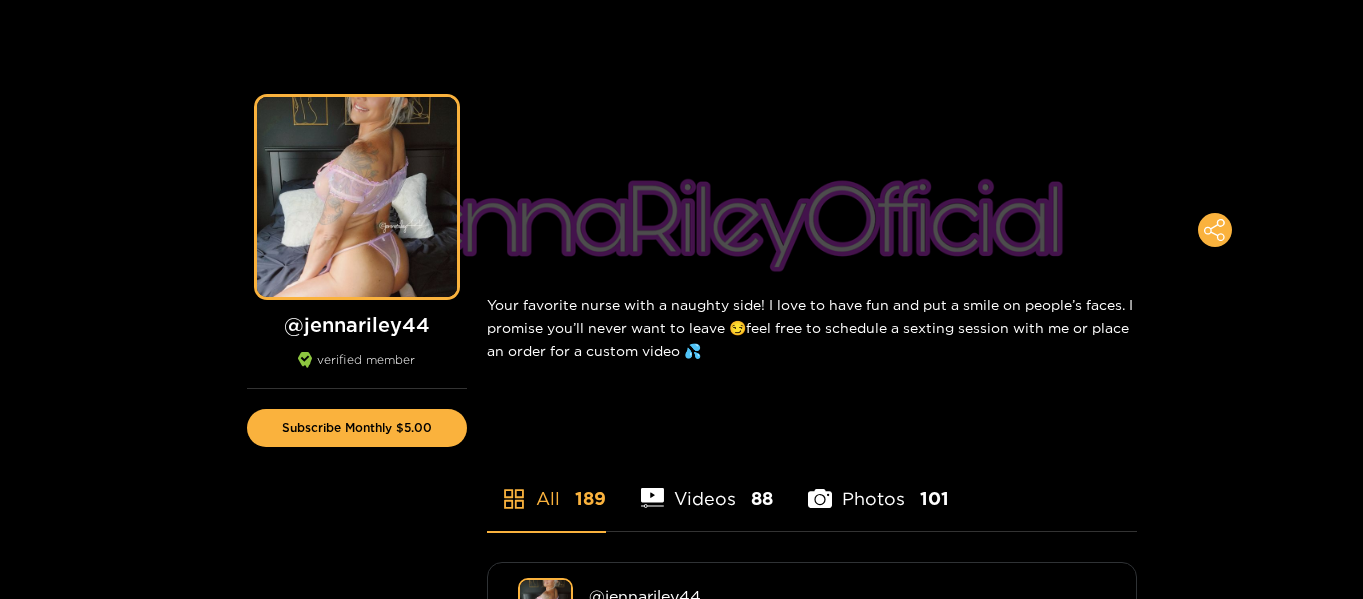 scroll, scrollTop: 0, scrollLeft: 0, axis: both 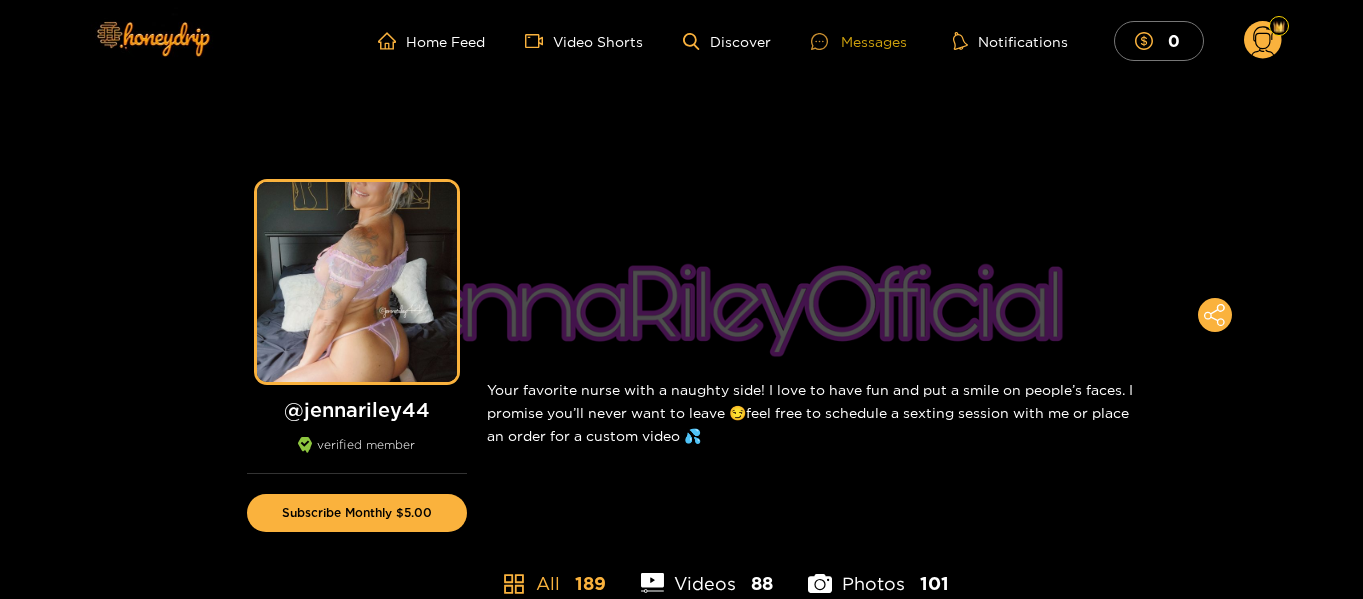 click on "Messages" at bounding box center [859, 41] 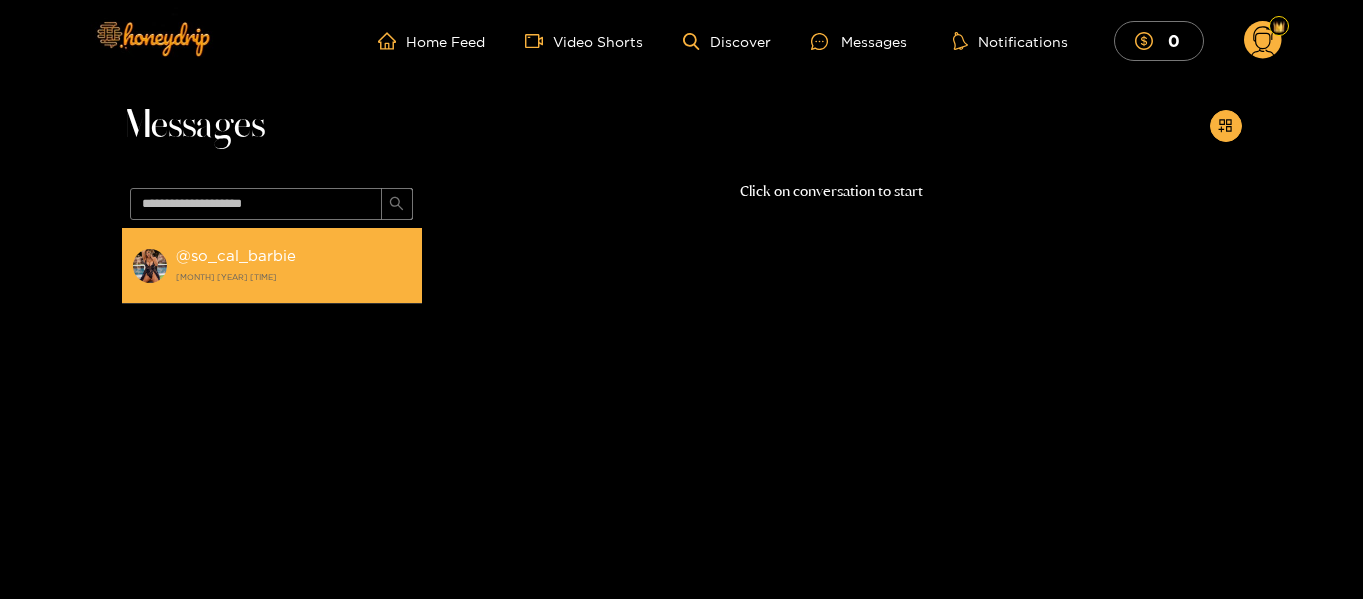 click on "[MONTH] [YEAR] [TIME]" at bounding box center [294, 277] 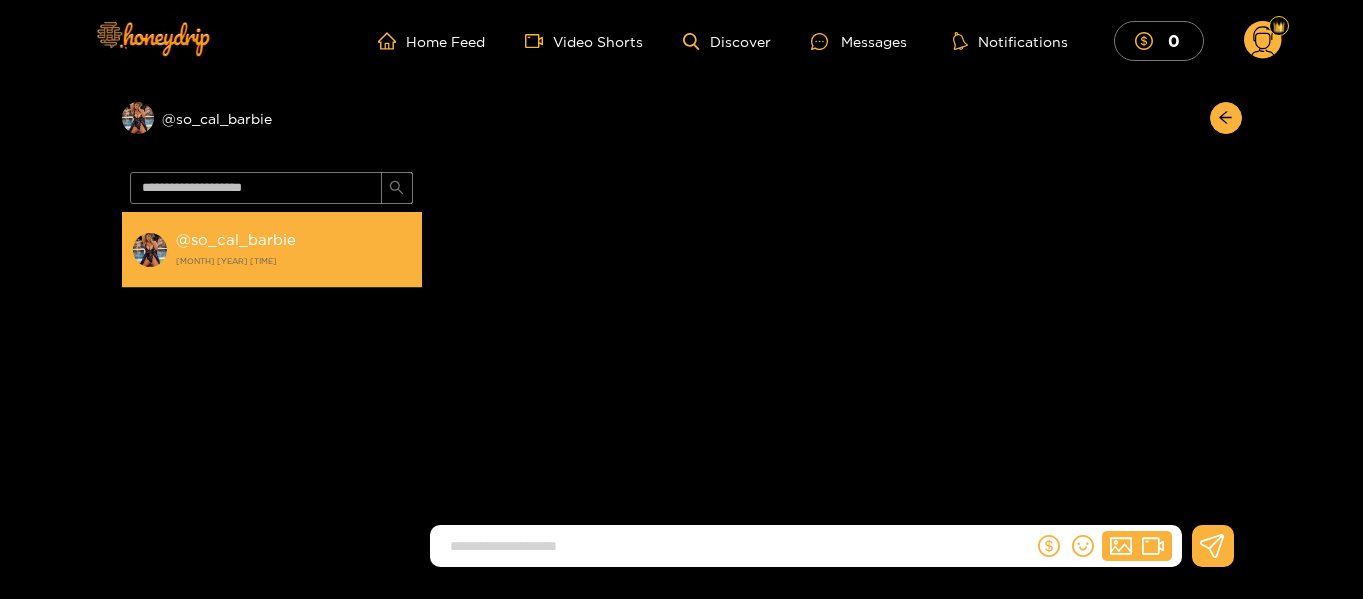 click on "@[USERNAME] [MONTH] [YEAR] [TIME]" at bounding box center (272, 250) 